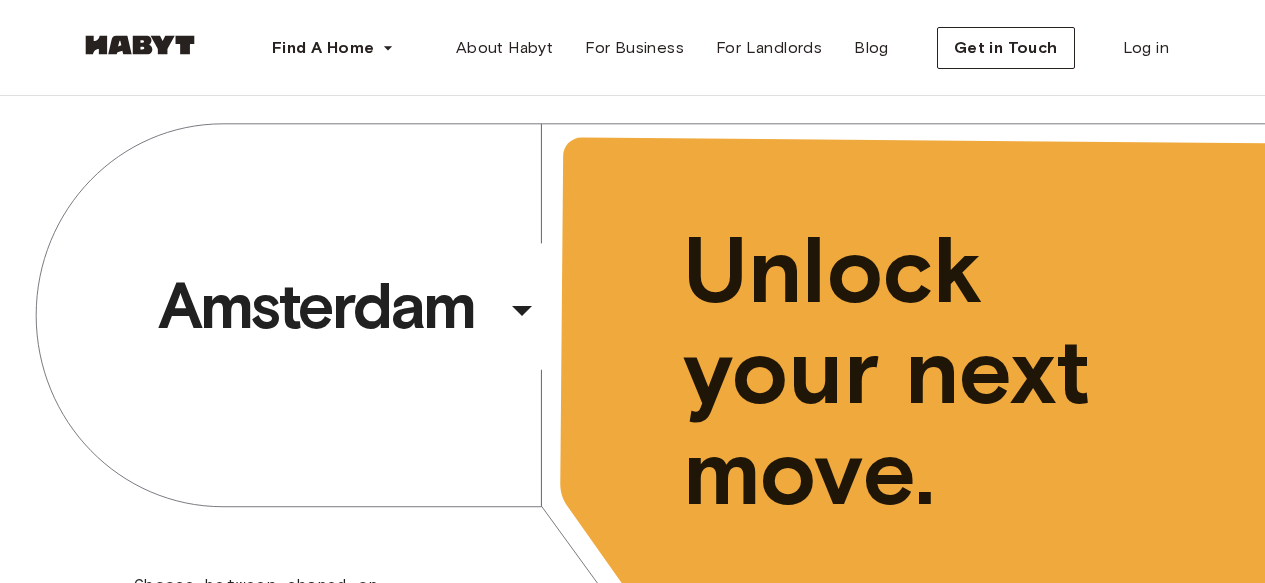 scroll, scrollTop: 0, scrollLeft: 0, axis: both 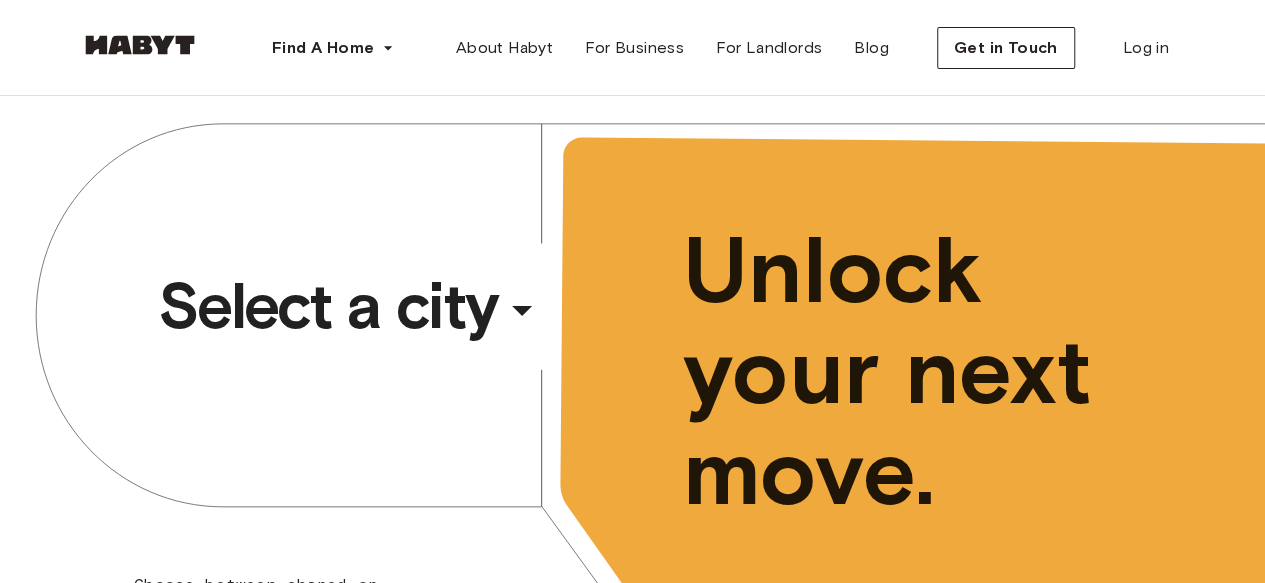 click on "Select a city" at bounding box center [328, 306] 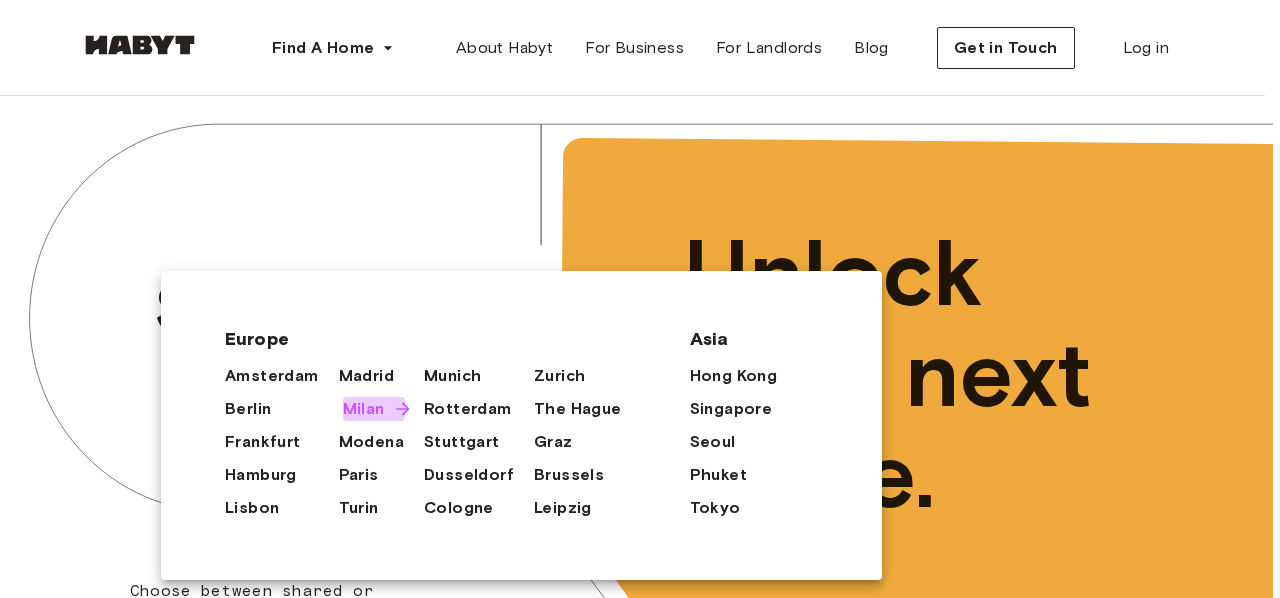 click on "Milan" at bounding box center [364, 409] 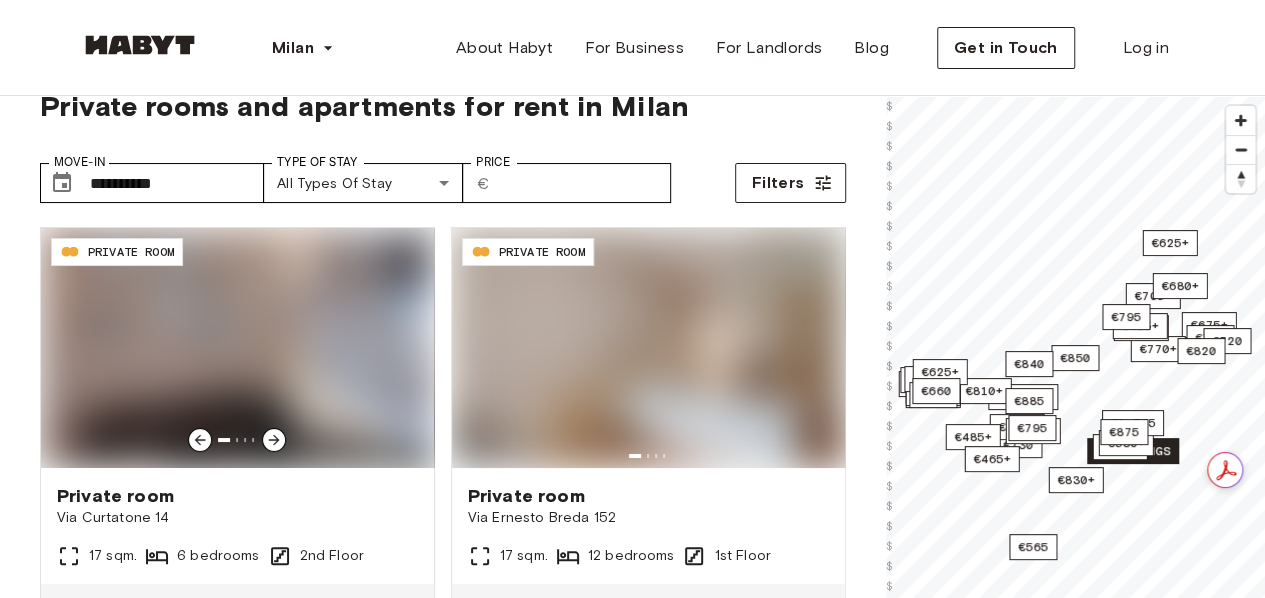 scroll, scrollTop: 54, scrollLeft: 0, axis: vertical 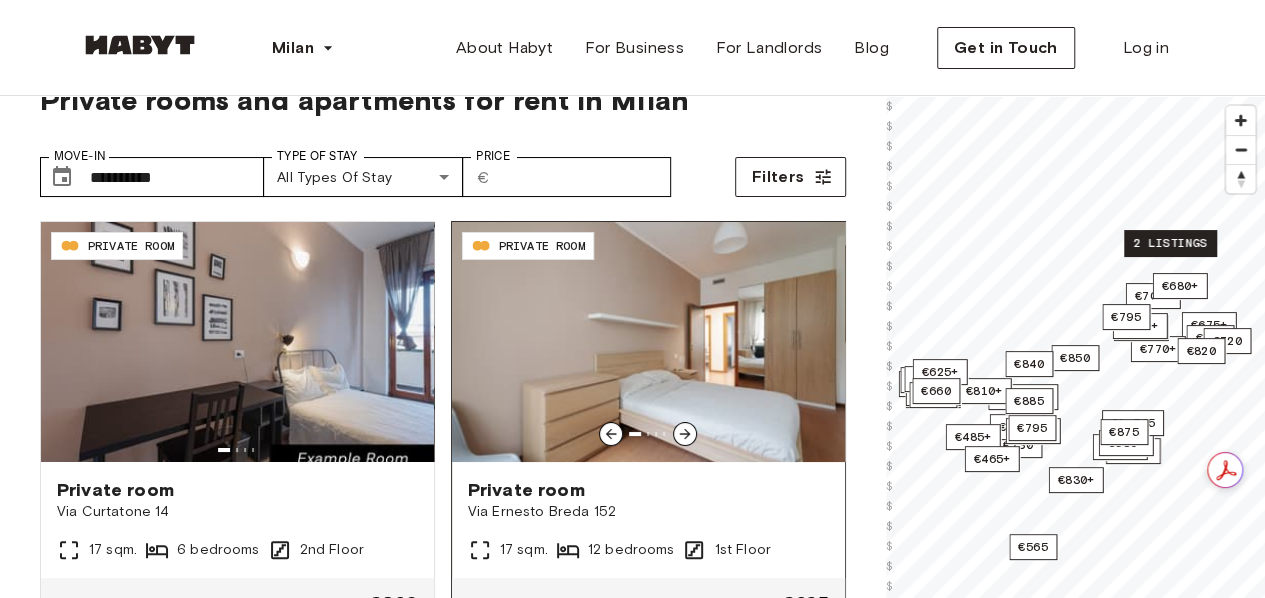 click 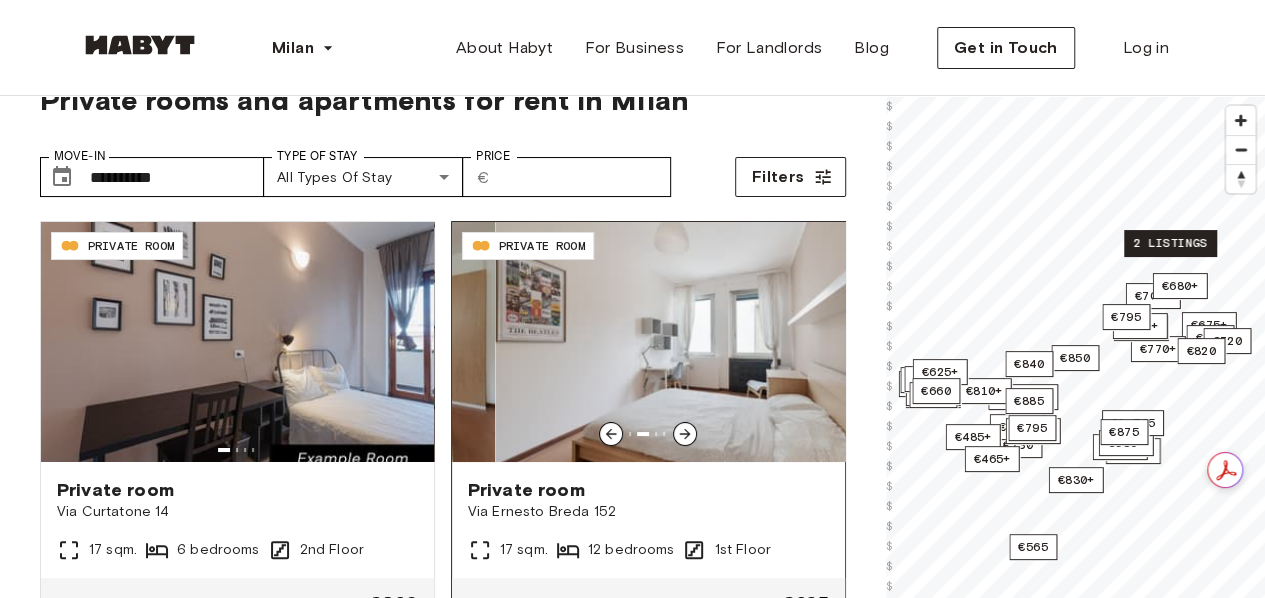click 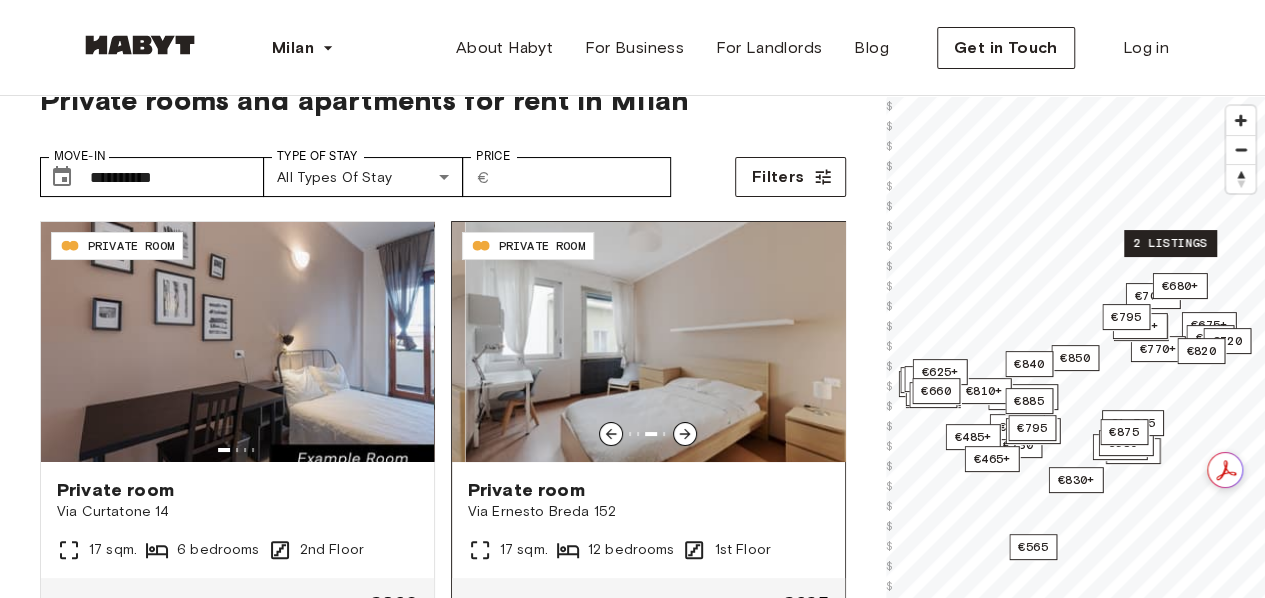 click 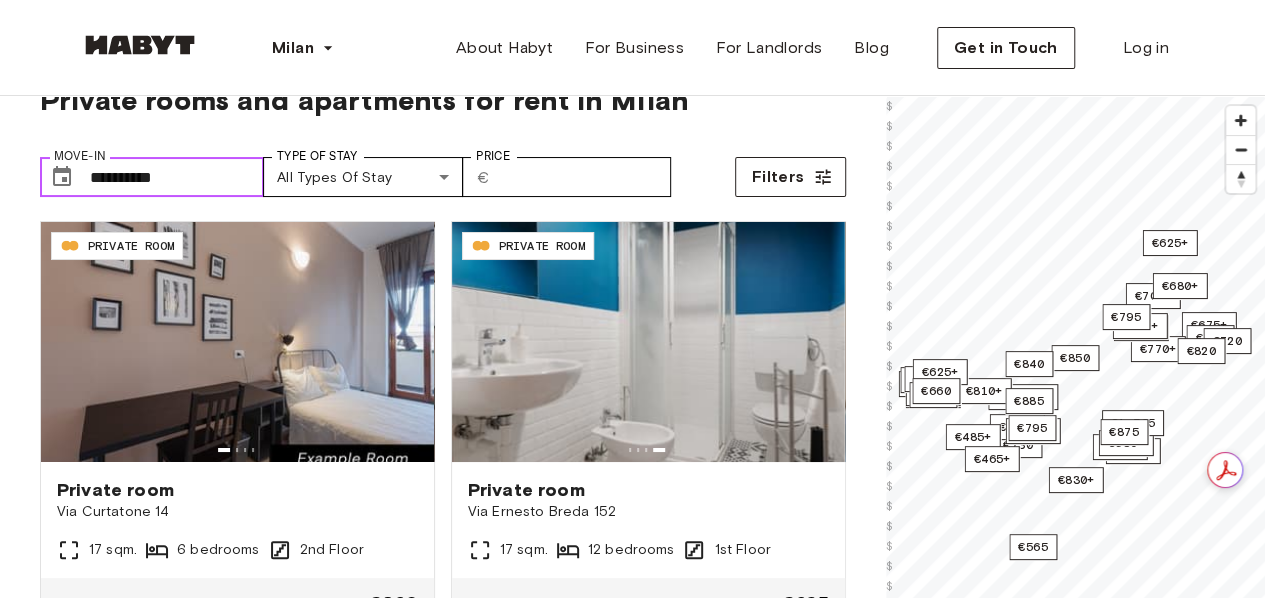 click on "**********" at bounding box center (177, 177) 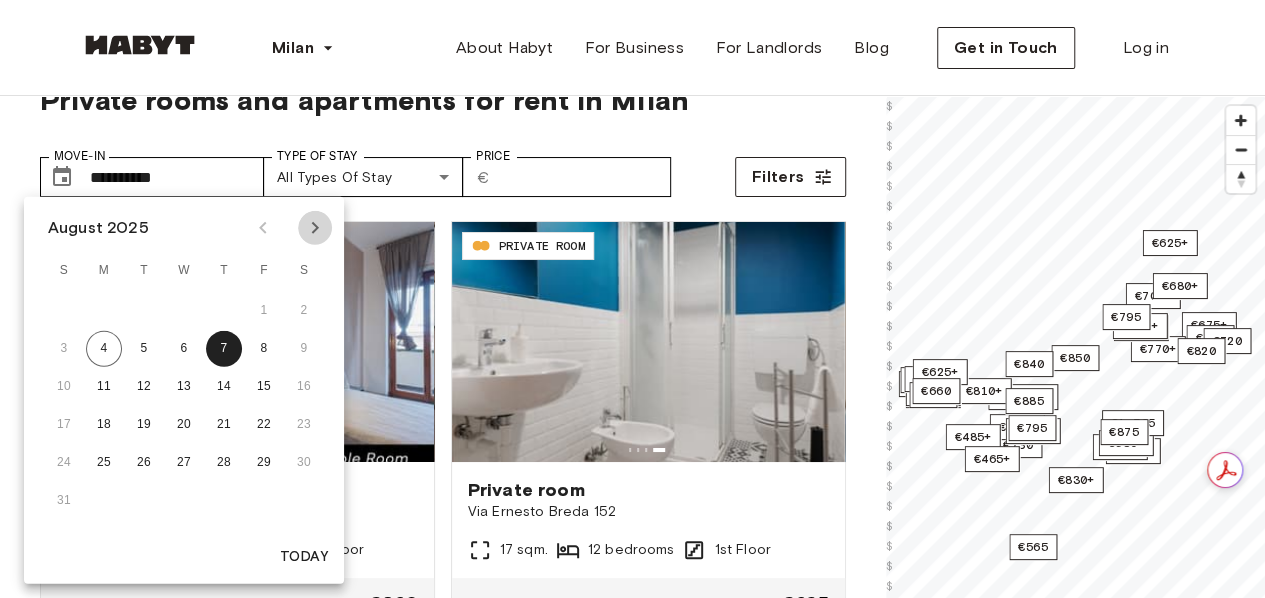 click at bounding box center [315, 228] 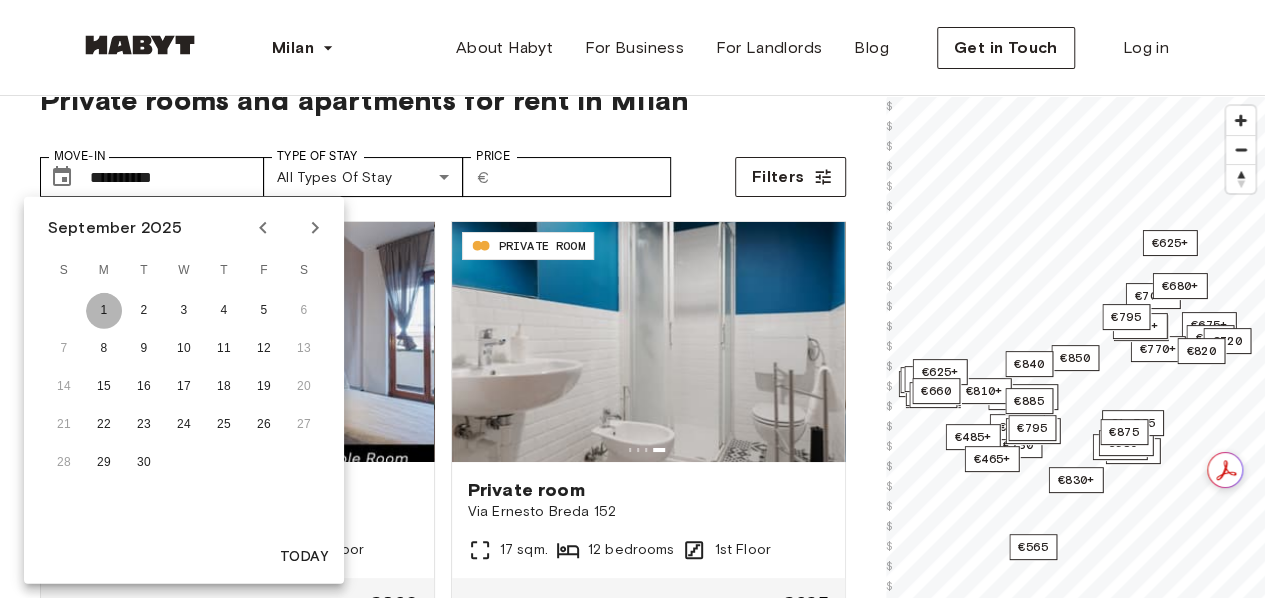 click on "1" at bounding box center (104, 311) 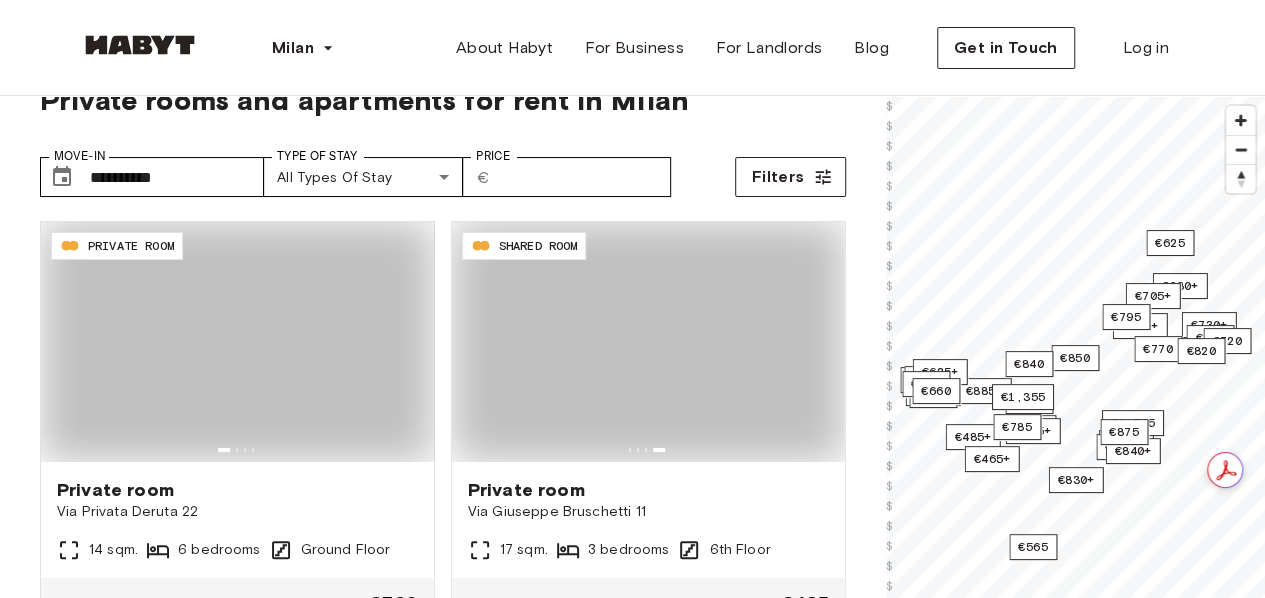 type on "**********" 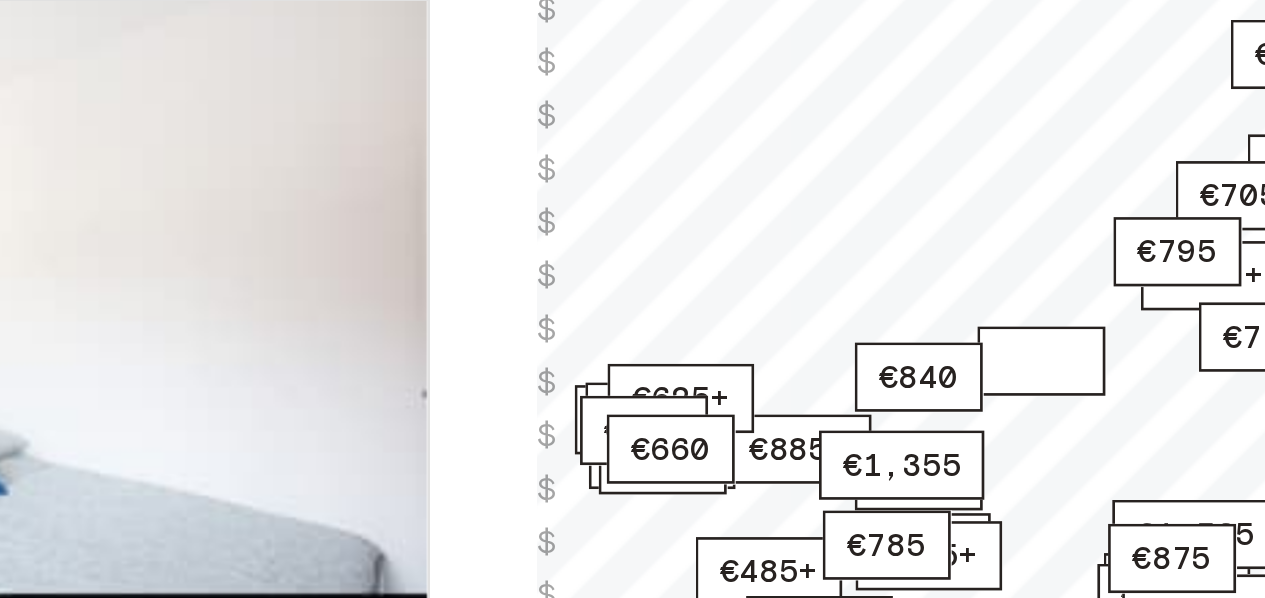 scroll, scrollTop: 54, scrollLeft: 0, axis: vertical 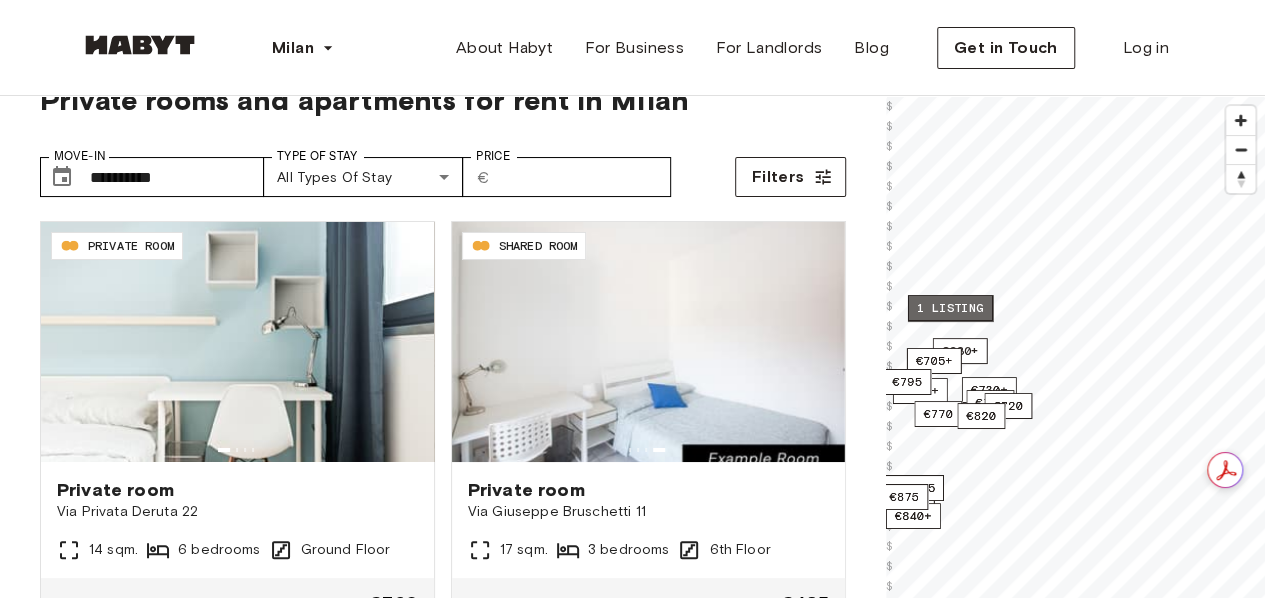 click on "1 listing" at bounding box center (949, 308) 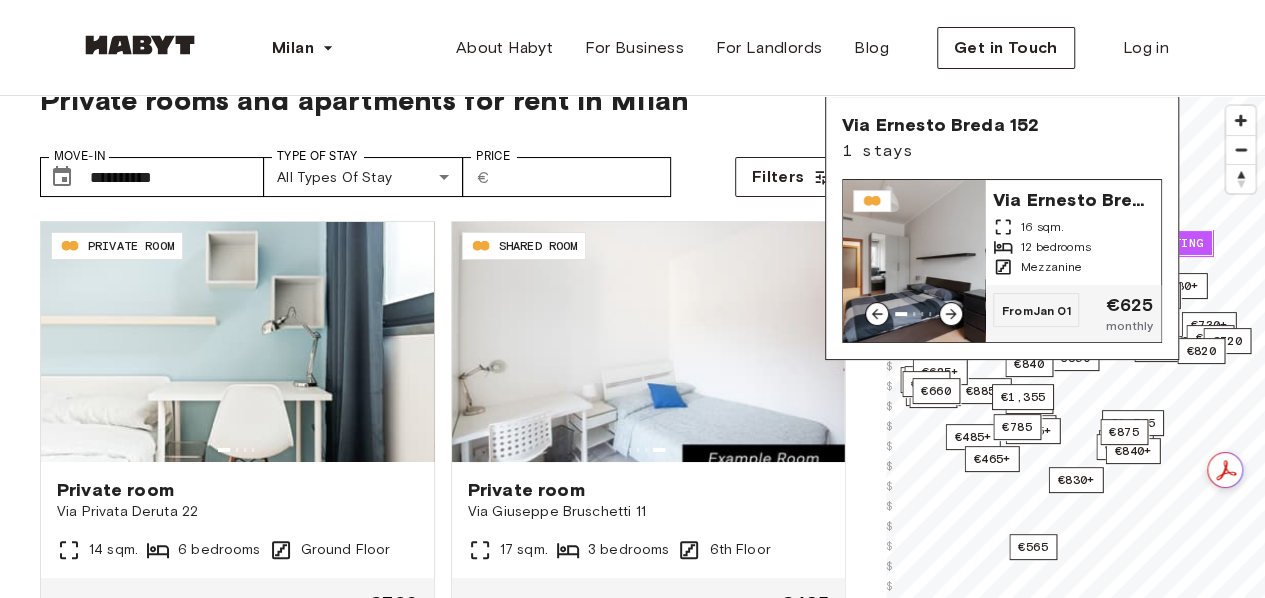 click on "Via Ernesto Breda 152" at bounding box center [1073, 198] 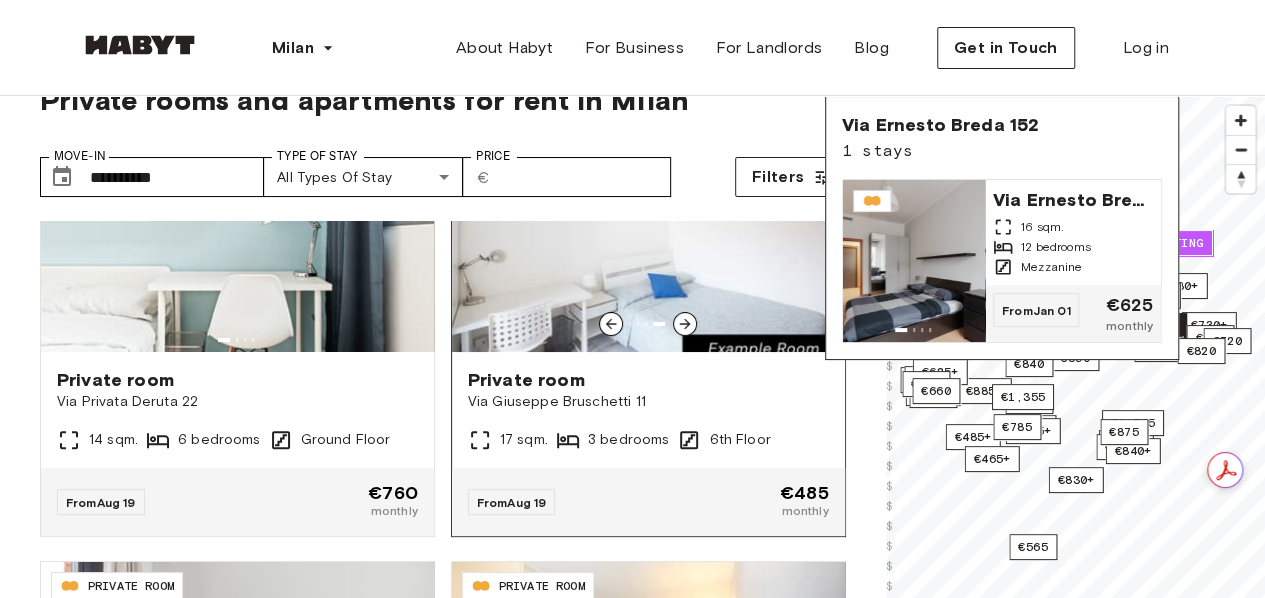 scroll, scrollTop: 112, scrollLeft: 0, axis: vertical 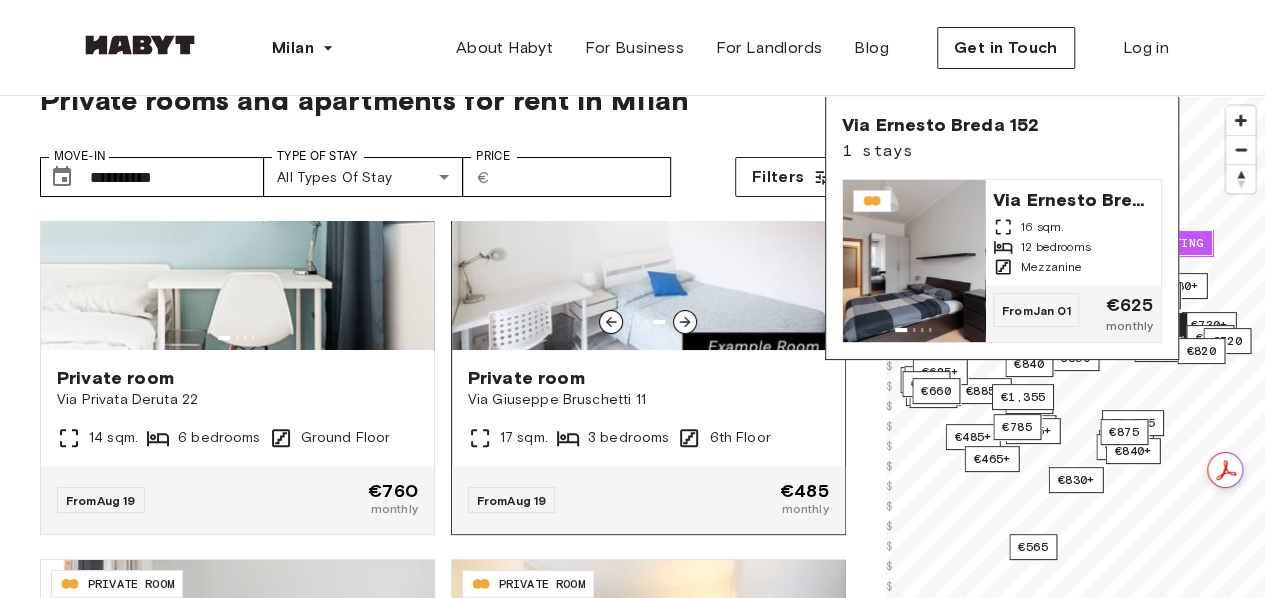 click 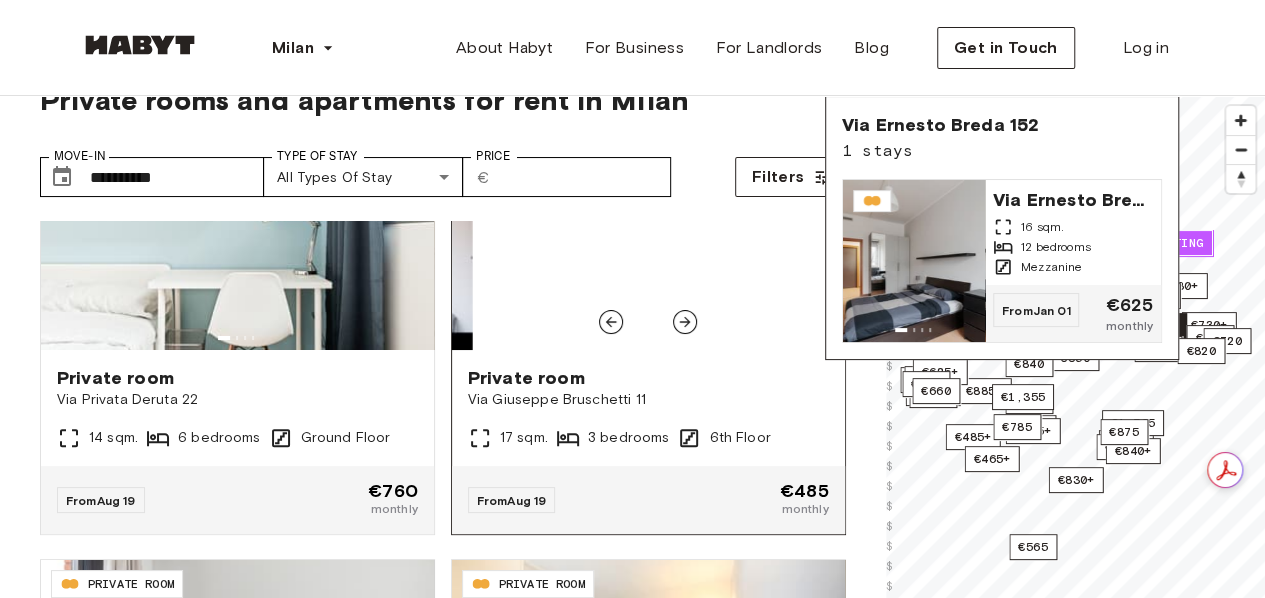 click 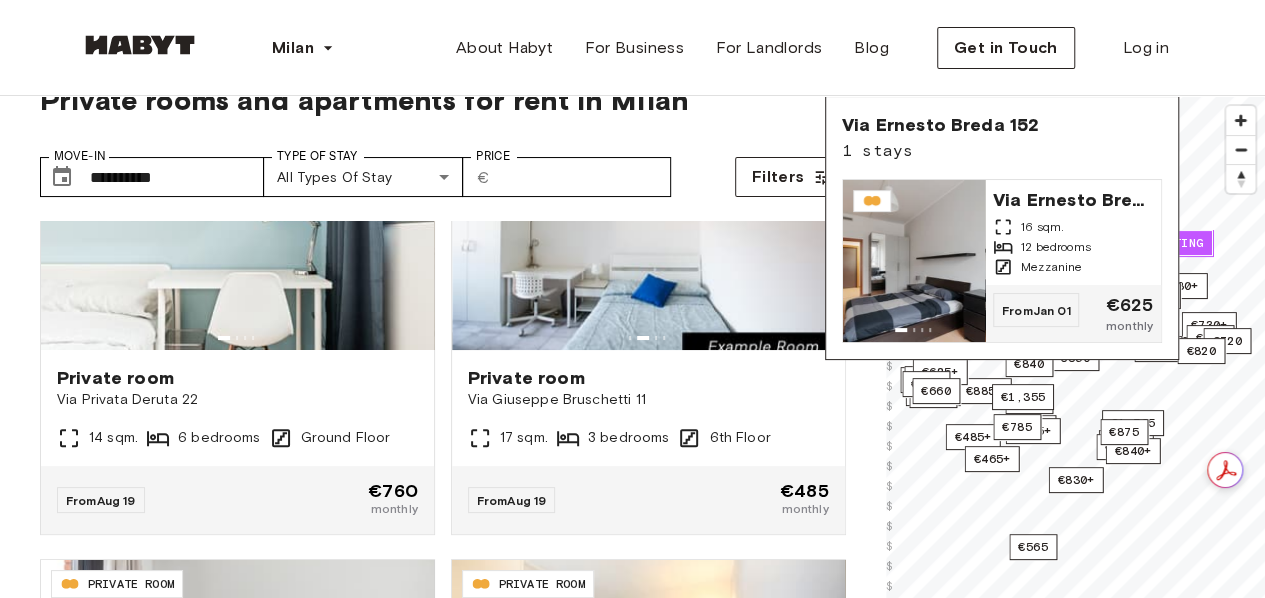 click on "**********" at bounding box center (443, 431) 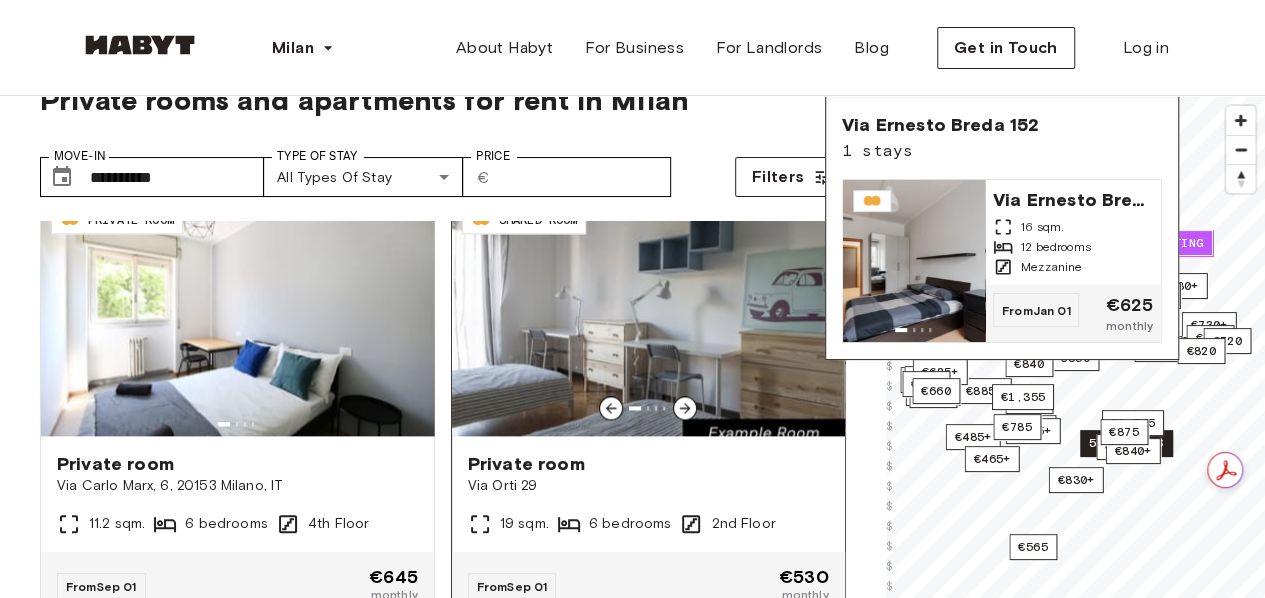 scroll, scrollTop: 1377, scrollLeft: 0, axis: vertical 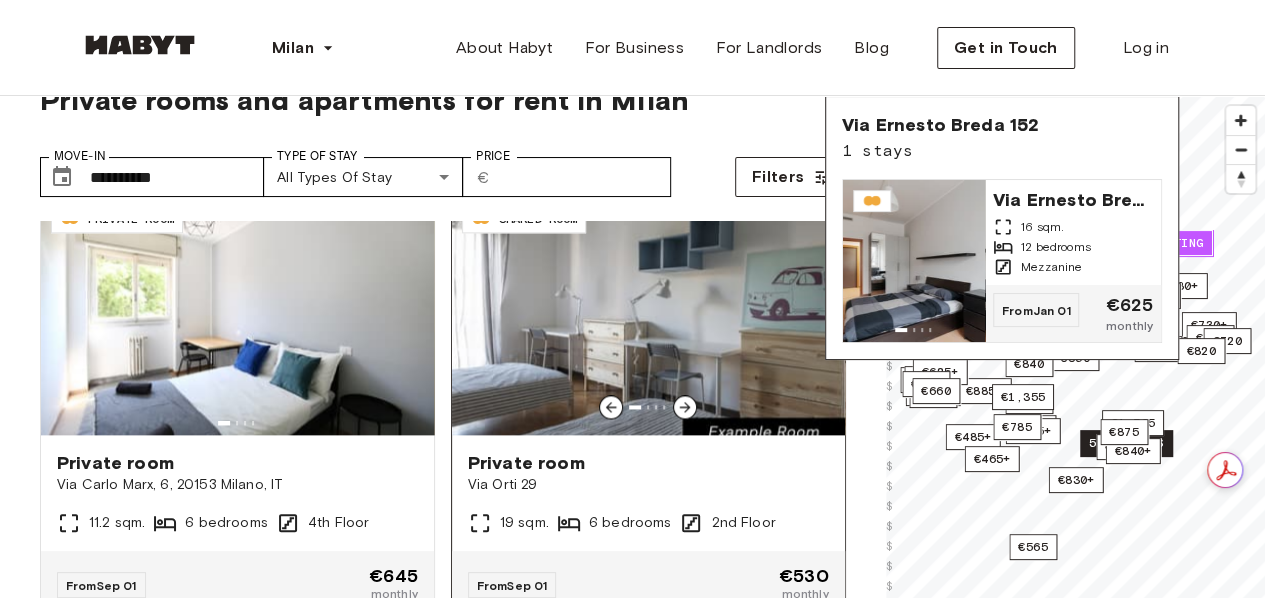 click 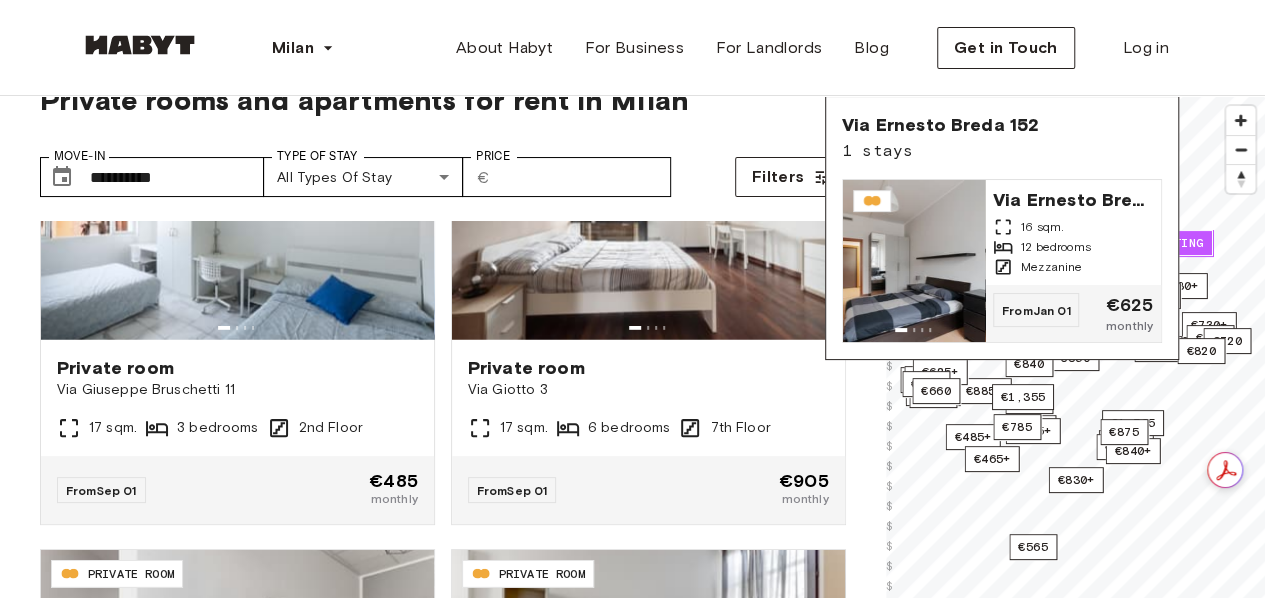 scroll, scrollTop: 2829, scrollLeft: 0, axis: vertical 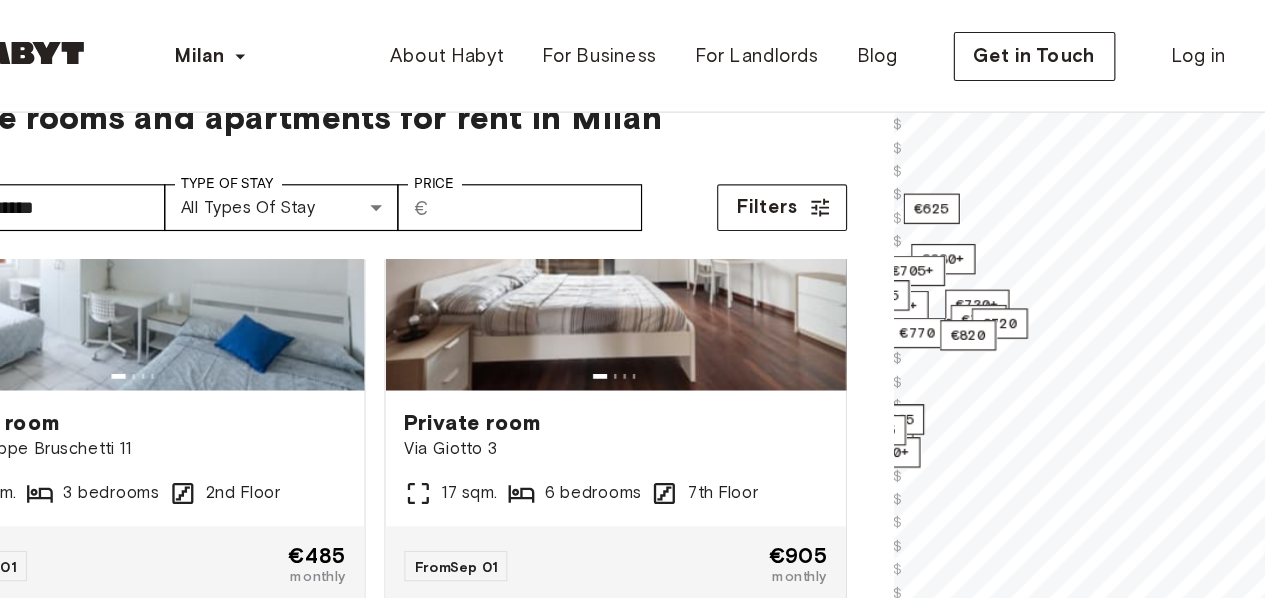 drag, startPoint x: 1087, startPoint y: 306, endPoint x: 870, endPoint y: 321, distance: 217.51782 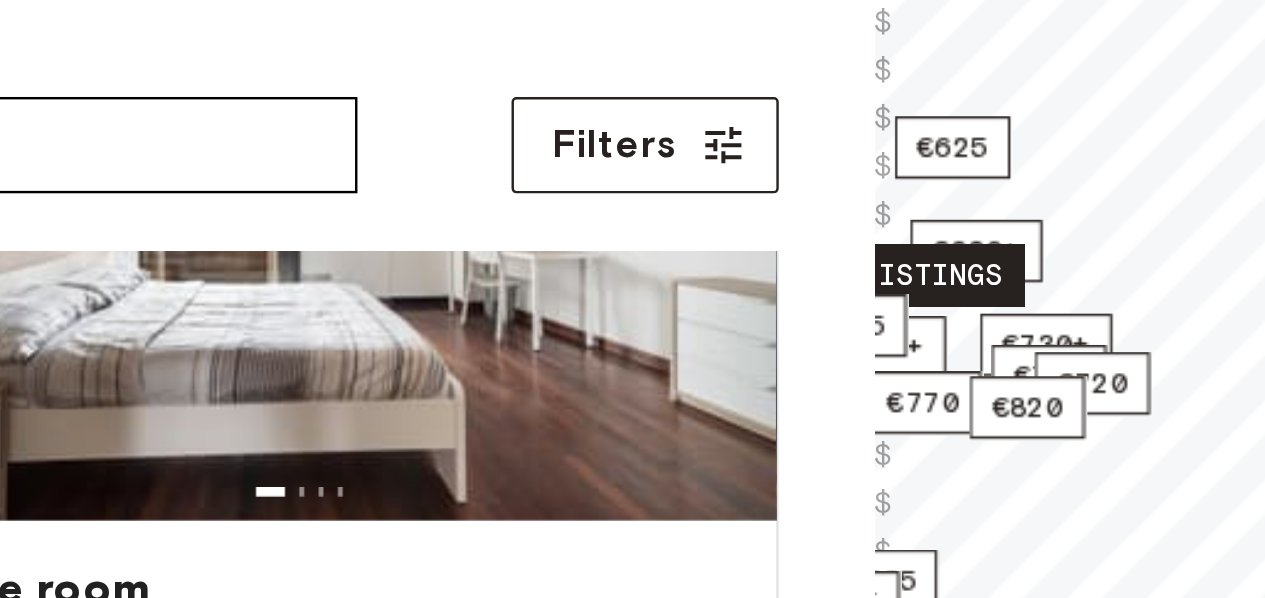scroll, scrollTop: 54, scrollLeft: 0, axis: vertical 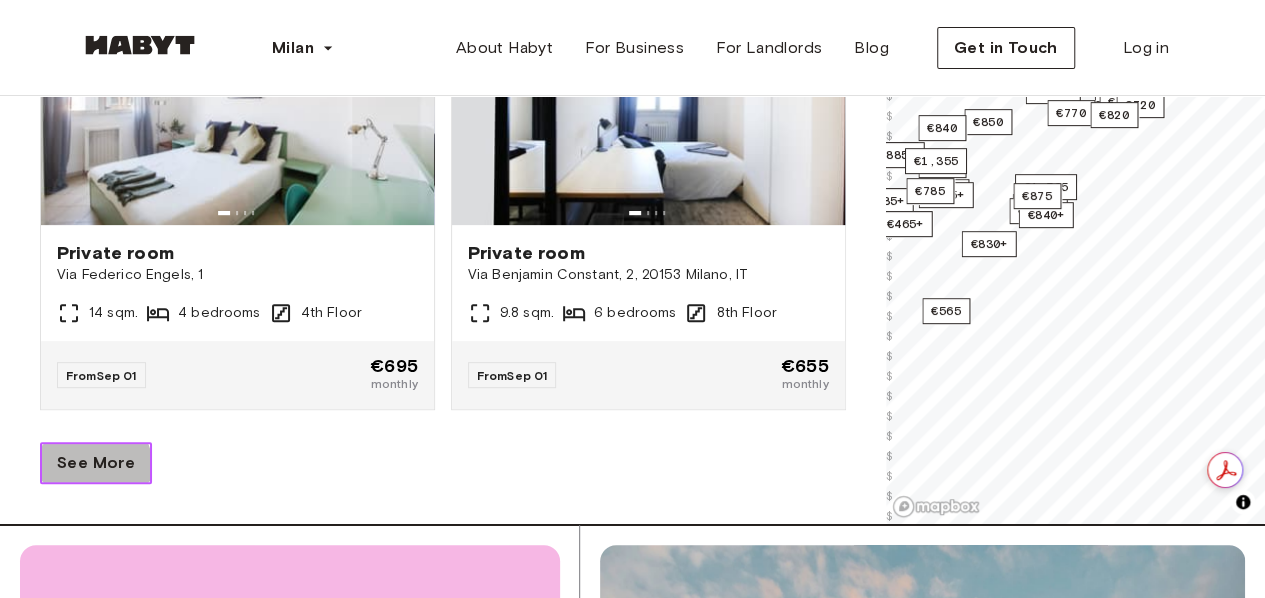 click on "See More" at bounding box center [96, 463] 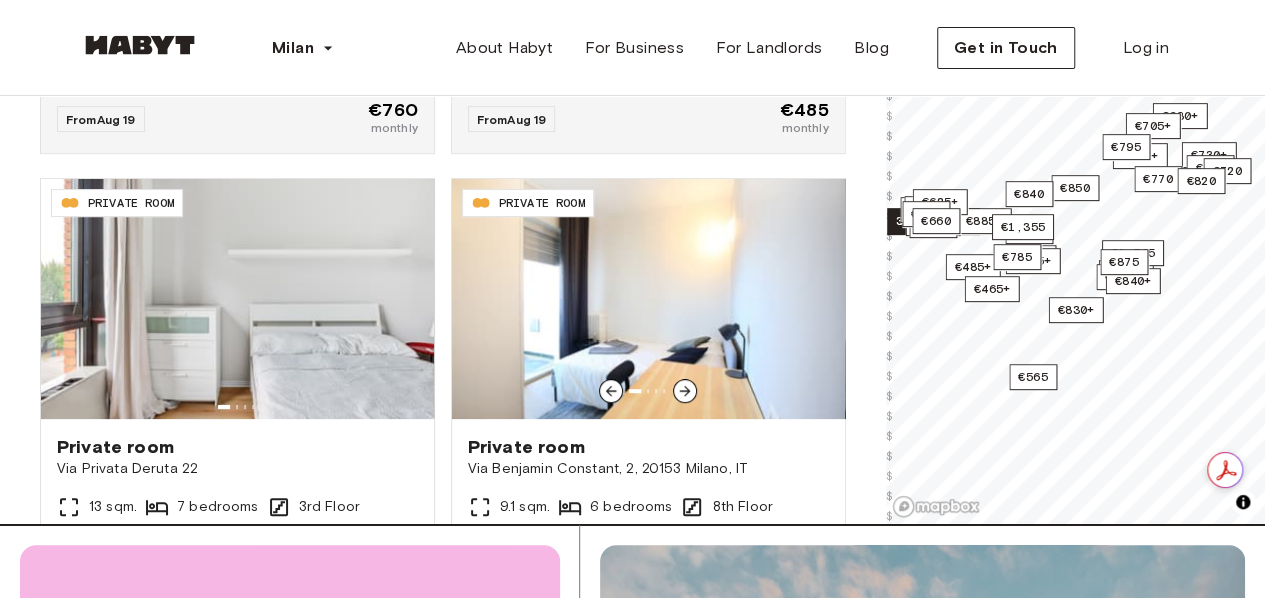 scroll, scrollTop: 0, scrollLeft: 0, axis: both 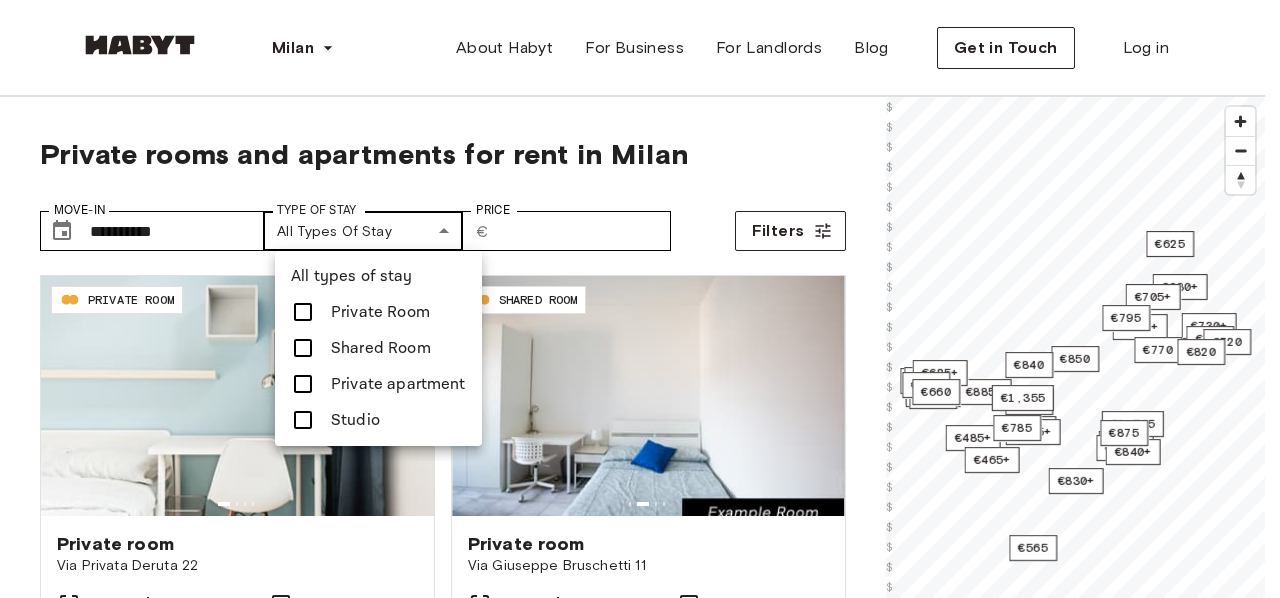 click on "**********" at bounding box center (640, 2393) 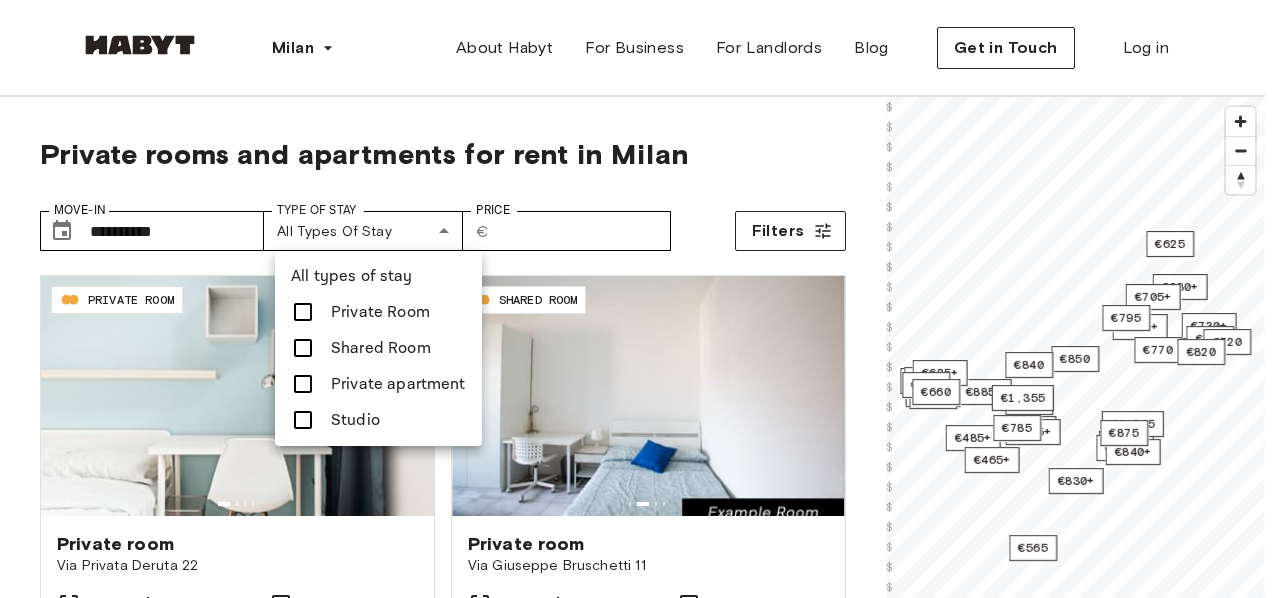 click on "Private Room" at bounding box center [378, 312] 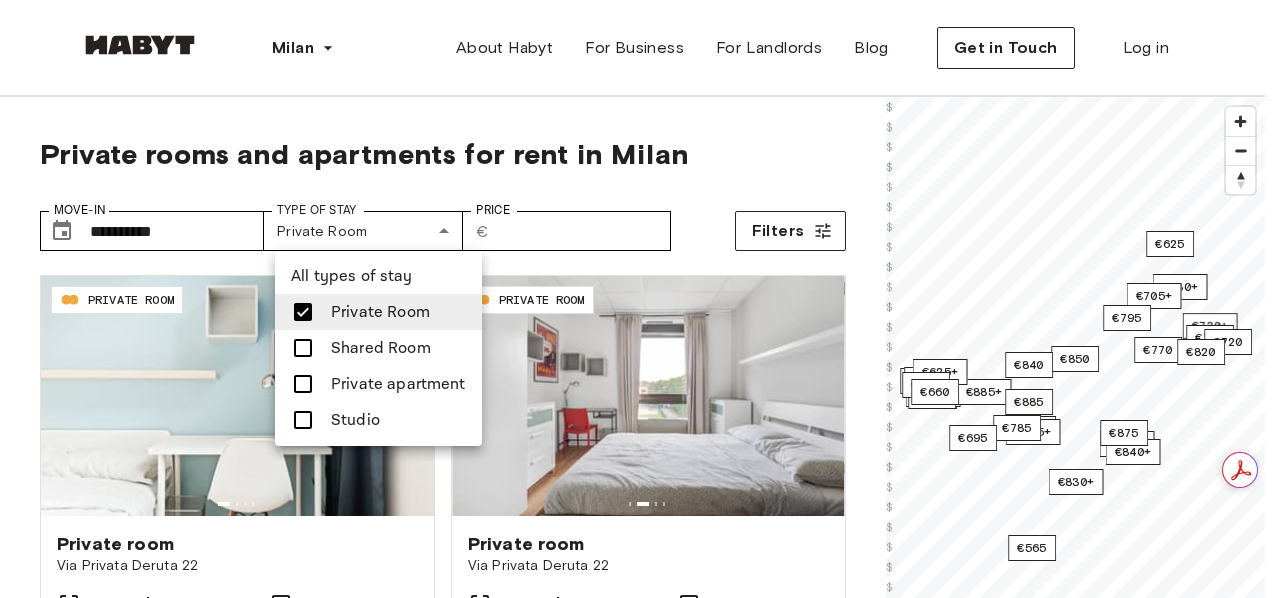 click at bounding box center [640, 299] 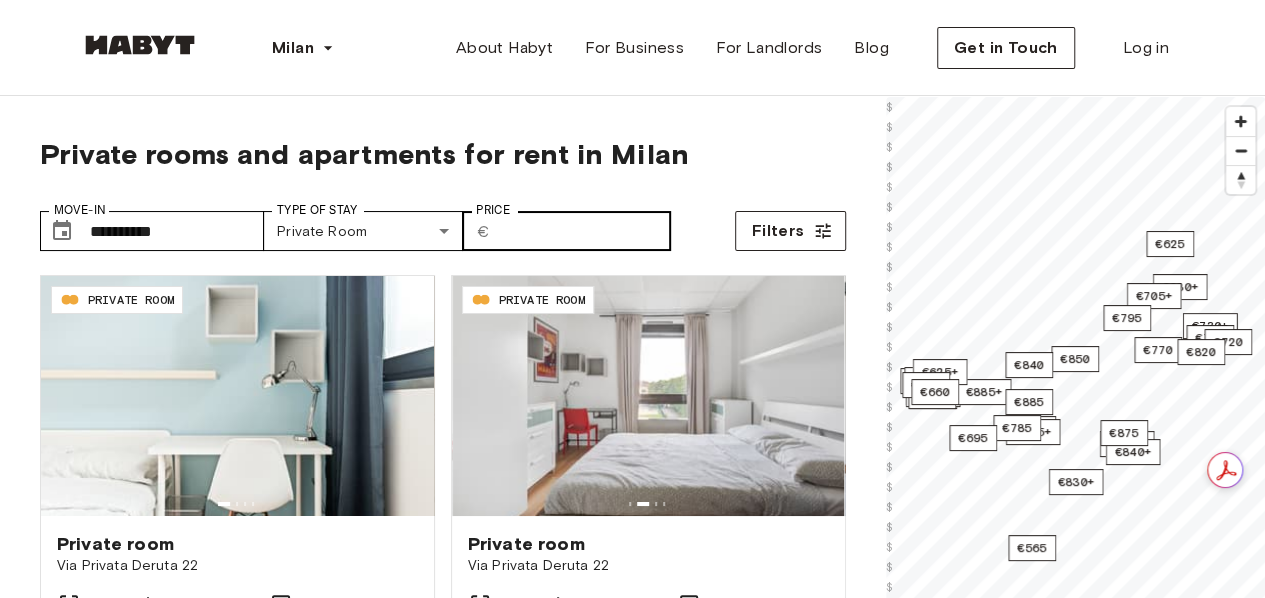 click on "​ €" at bounding box center (482, 231) 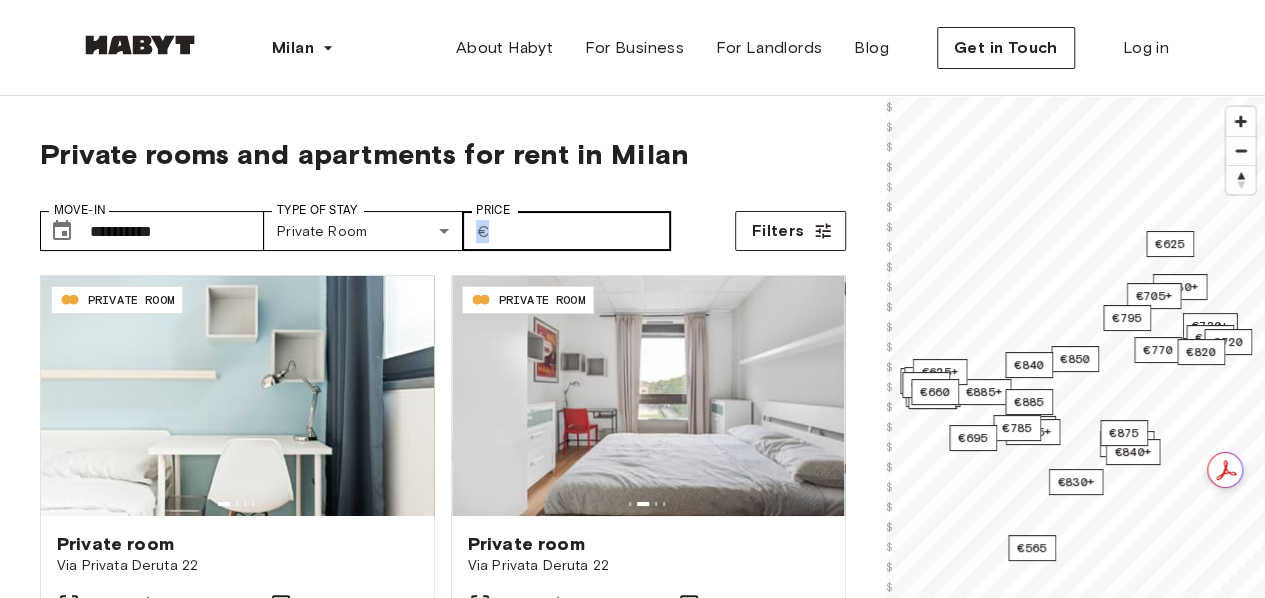 click on "​ €" at bounding box center [482, 231] 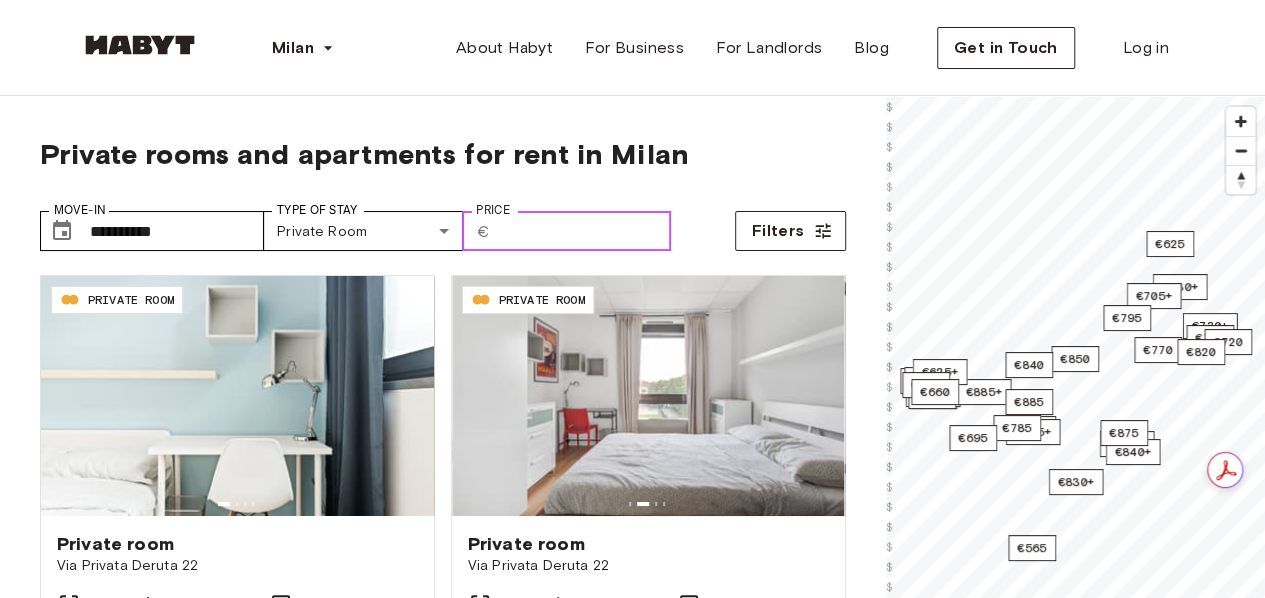 click on "Price" at bounding box center [584, 231] 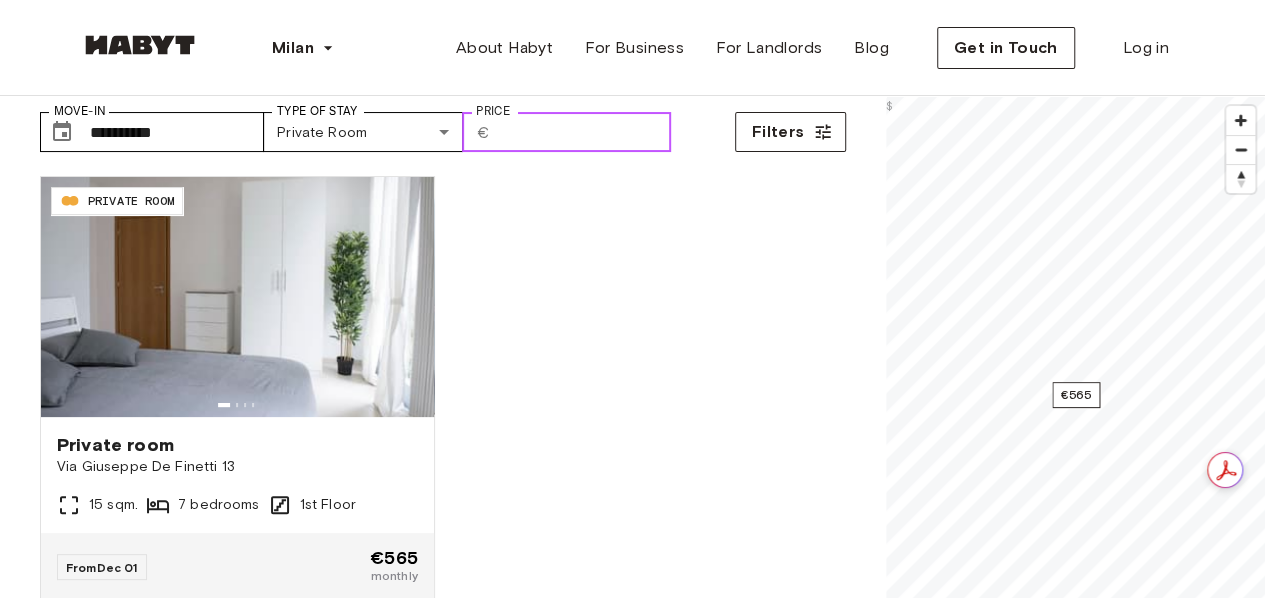 scroll, scrollTop: 68, scrollLeft: 0, axis: vertical 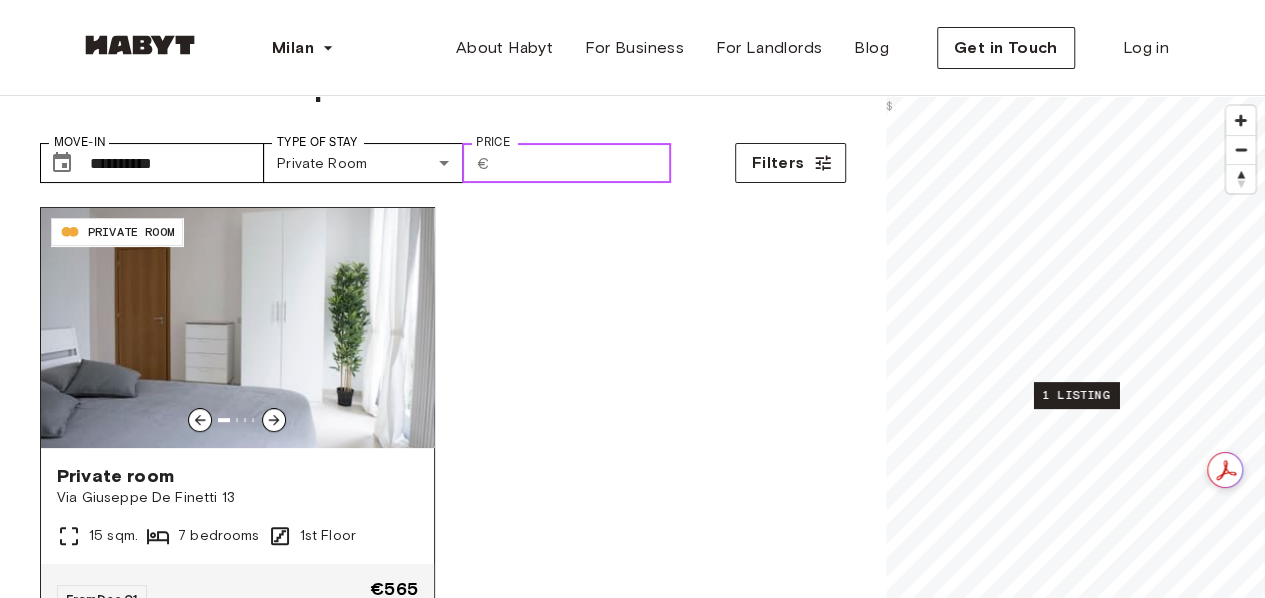 type on "***" 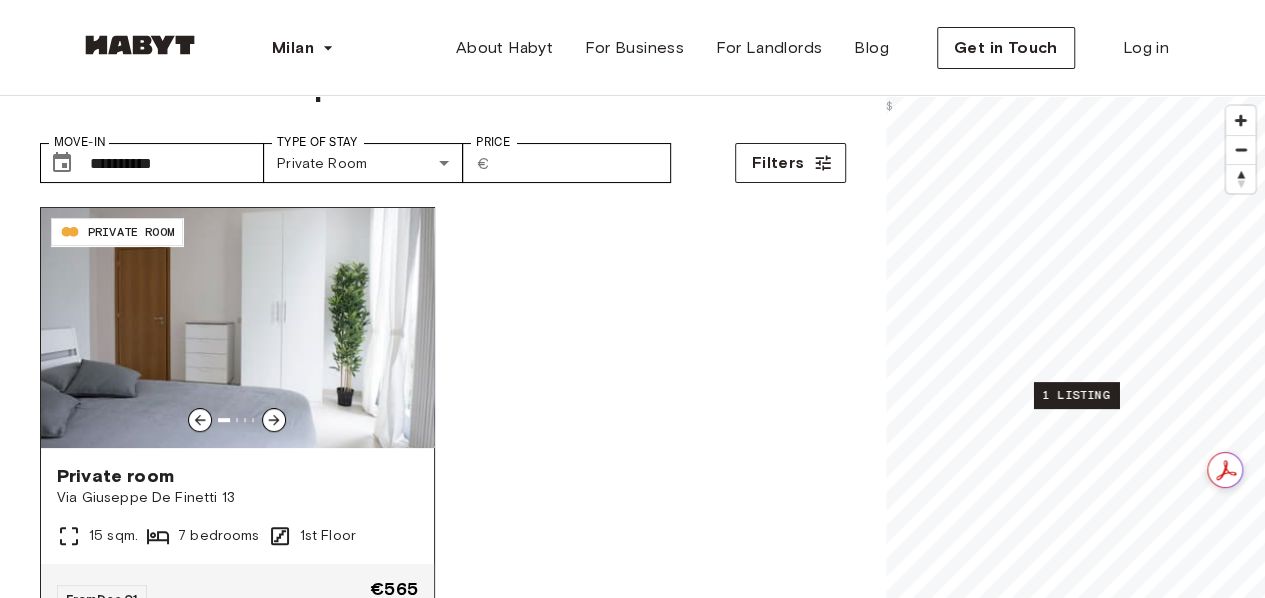 click 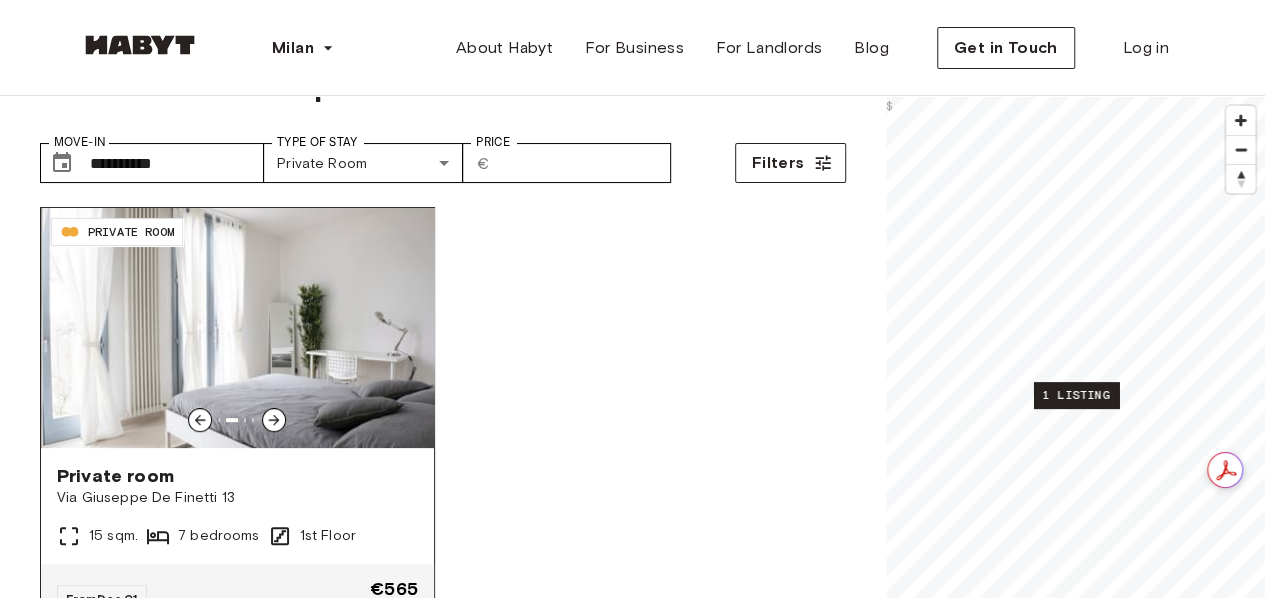 click 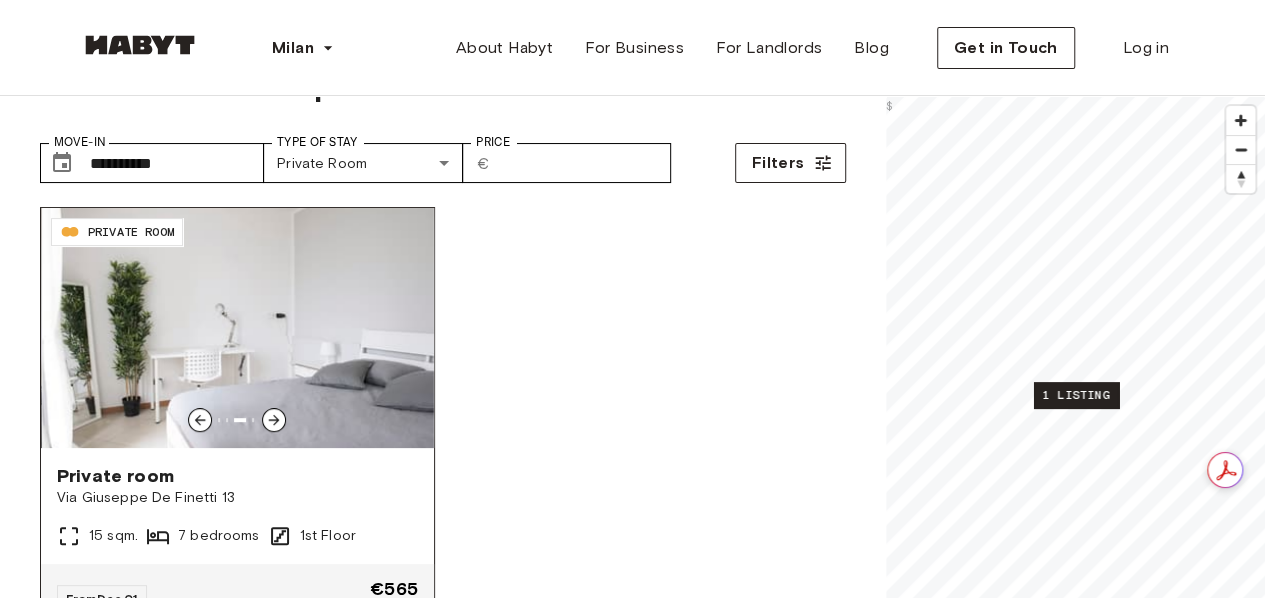 click 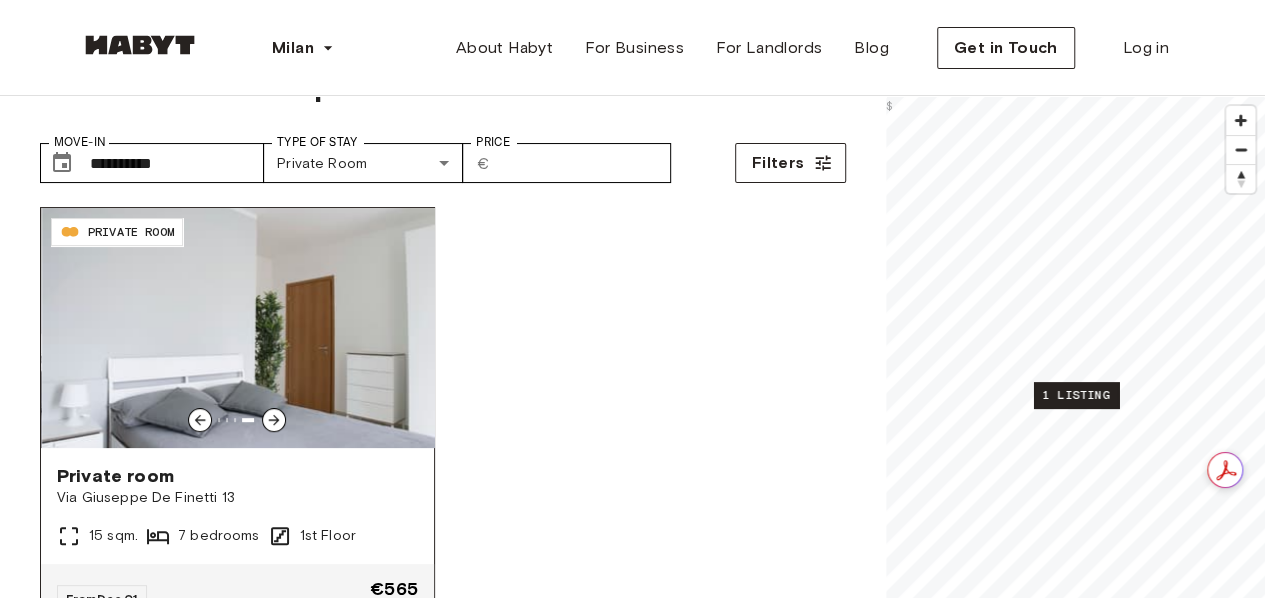click 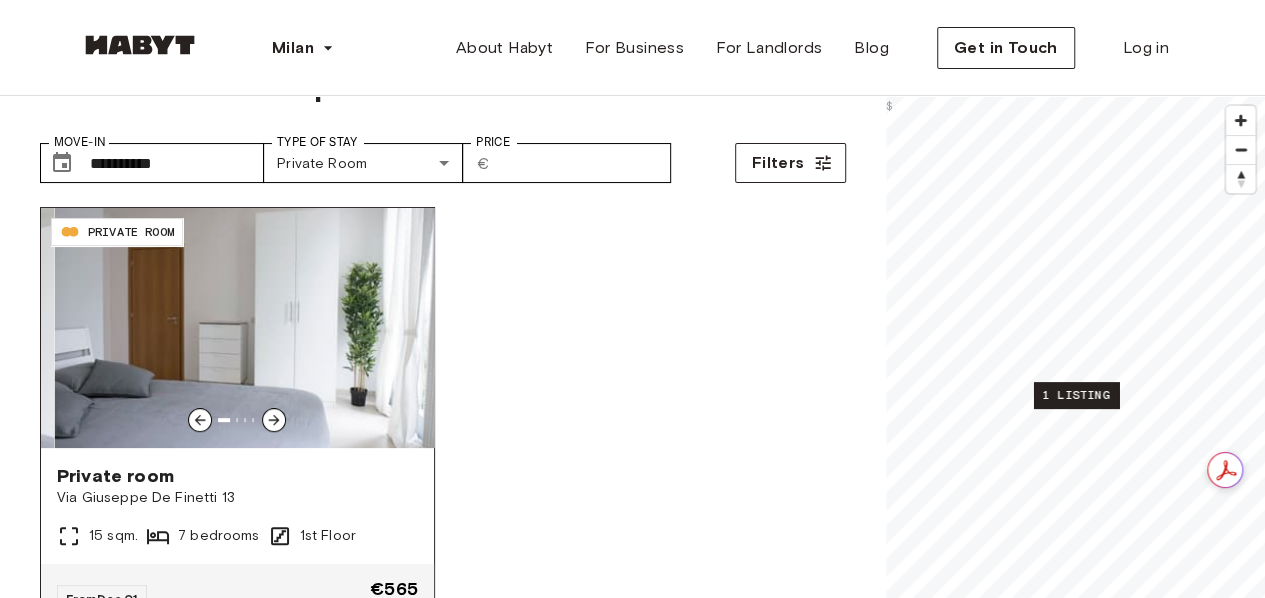 click 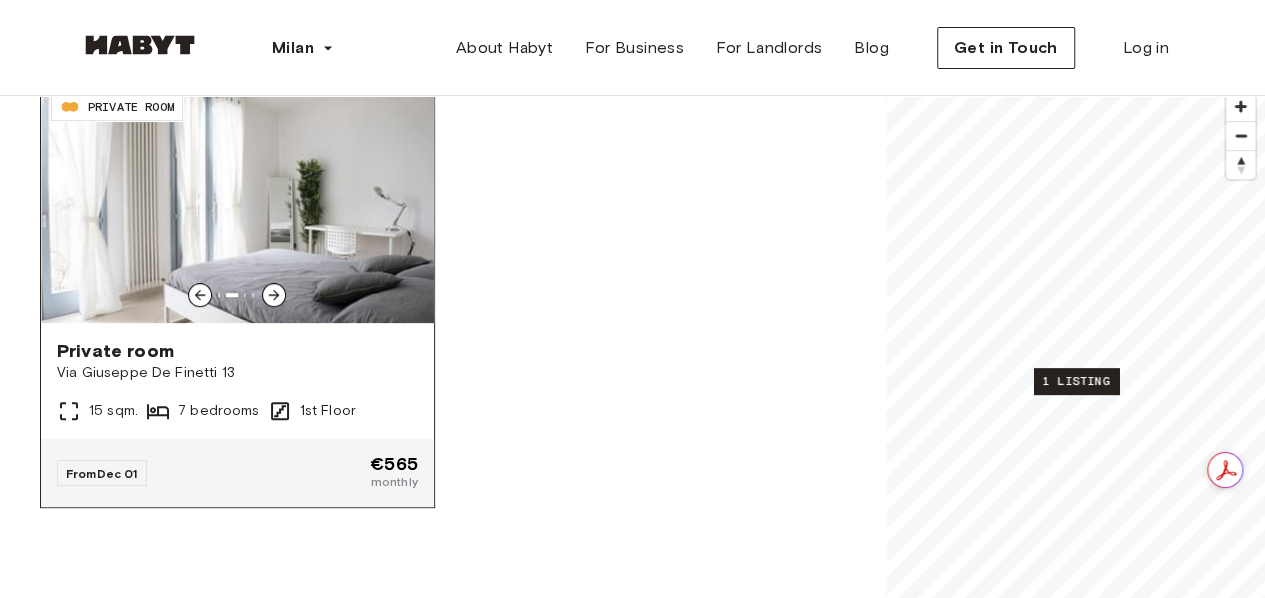 scroll, scrollTop: 194, scrollLeft: 0, axis: vertical 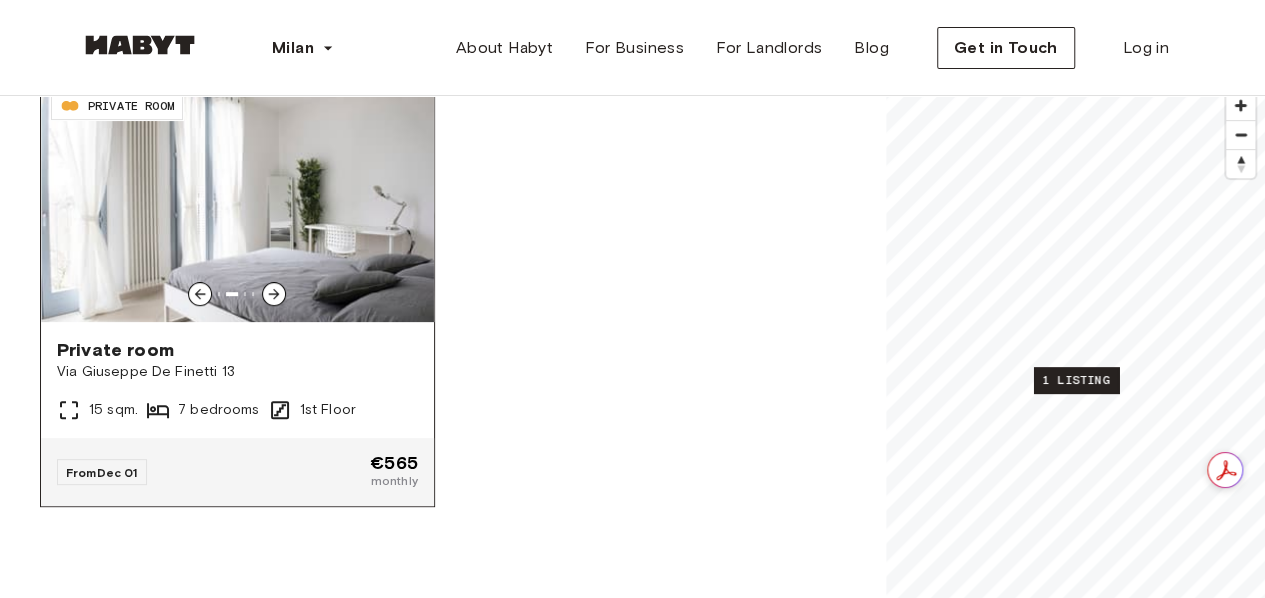 click on "Via Giuseppe De Finetti 13" at bounding box center [237, 372] 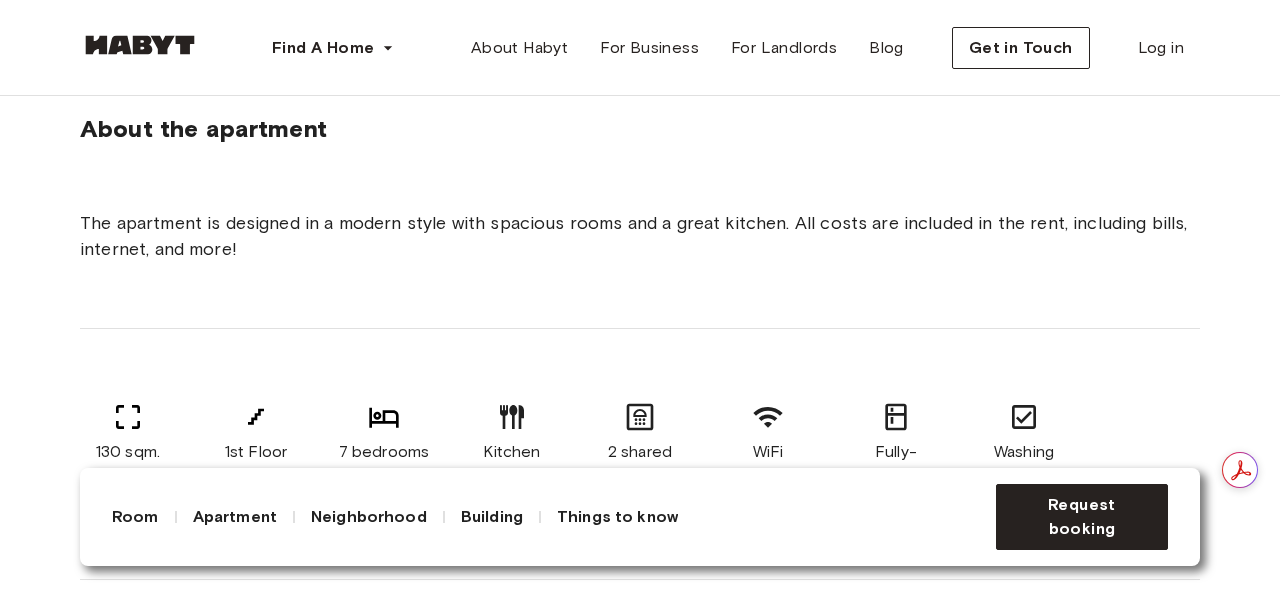 scroll, scrollTop: 1528, scrollLeft: 0, axis: vertical 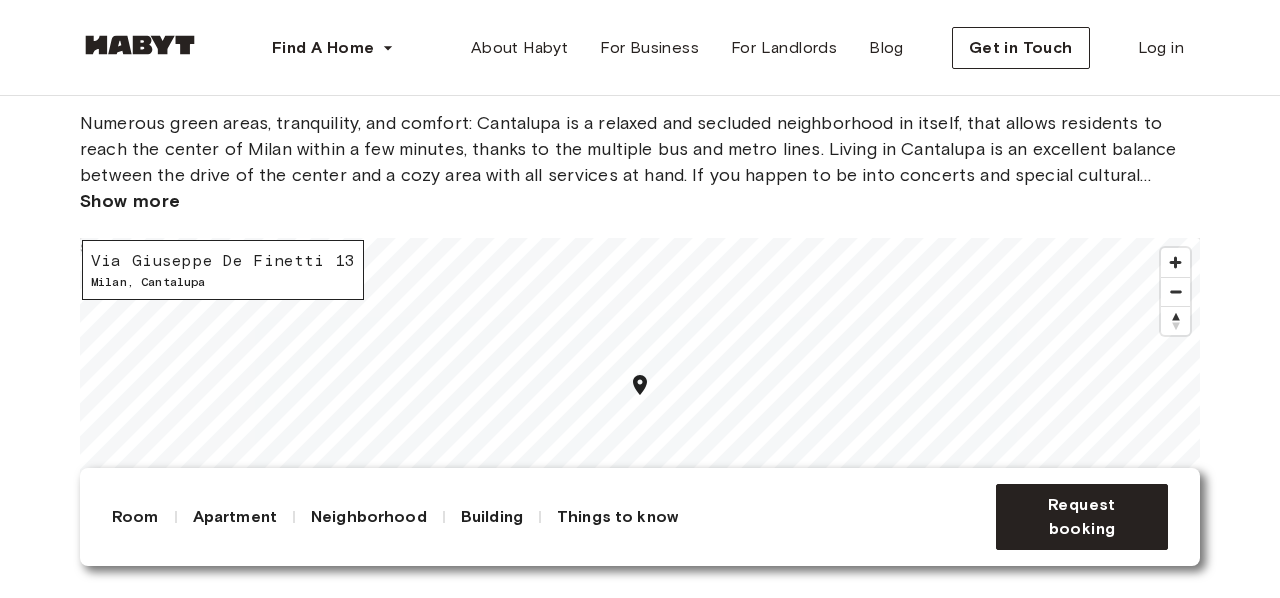 click on "Via Giuseppe De Finetti 13 Milan ,   Cantalupa" at bounding box center (223, 270) 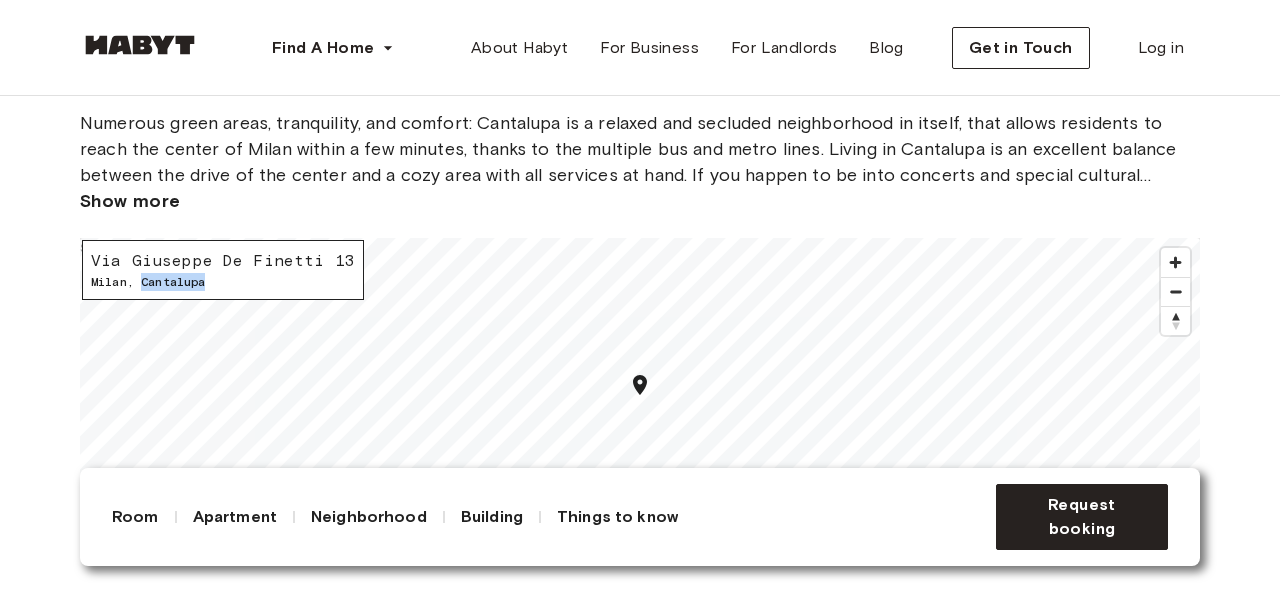 click on "Via Giuseppe De Finetti 13 Milan ,   Cantalupa" at bounding box center [223, 270] 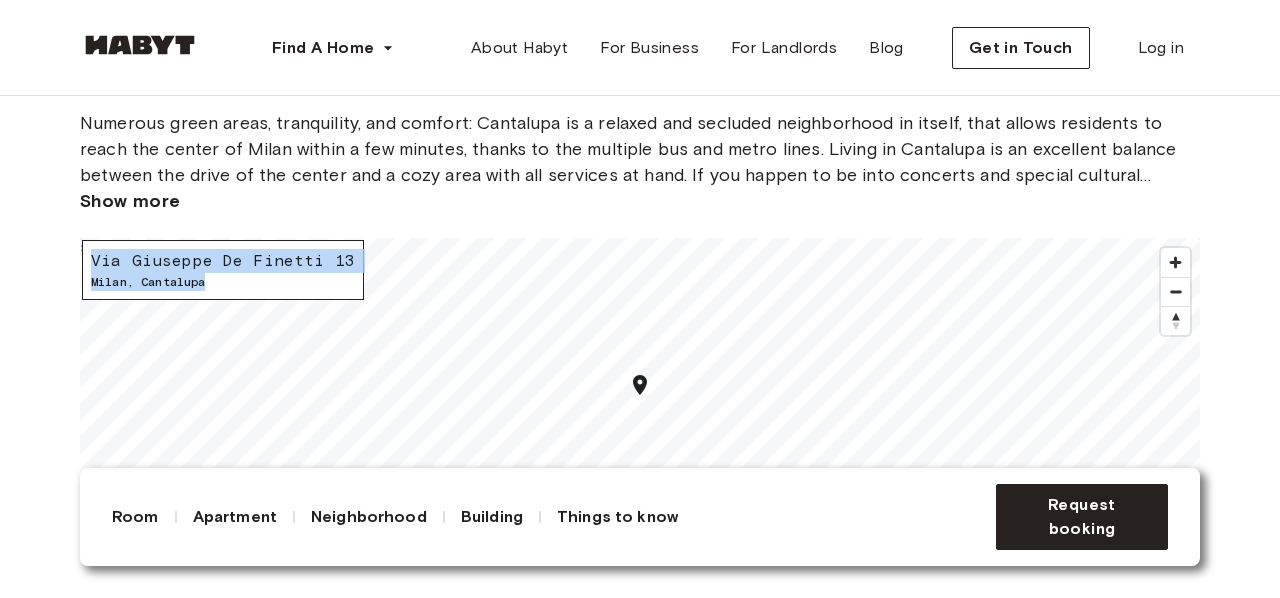 drag, startPoint x: 196, startPoint y: 317, endPoint x: 188, endPoint y: 271, distance: 46.69047 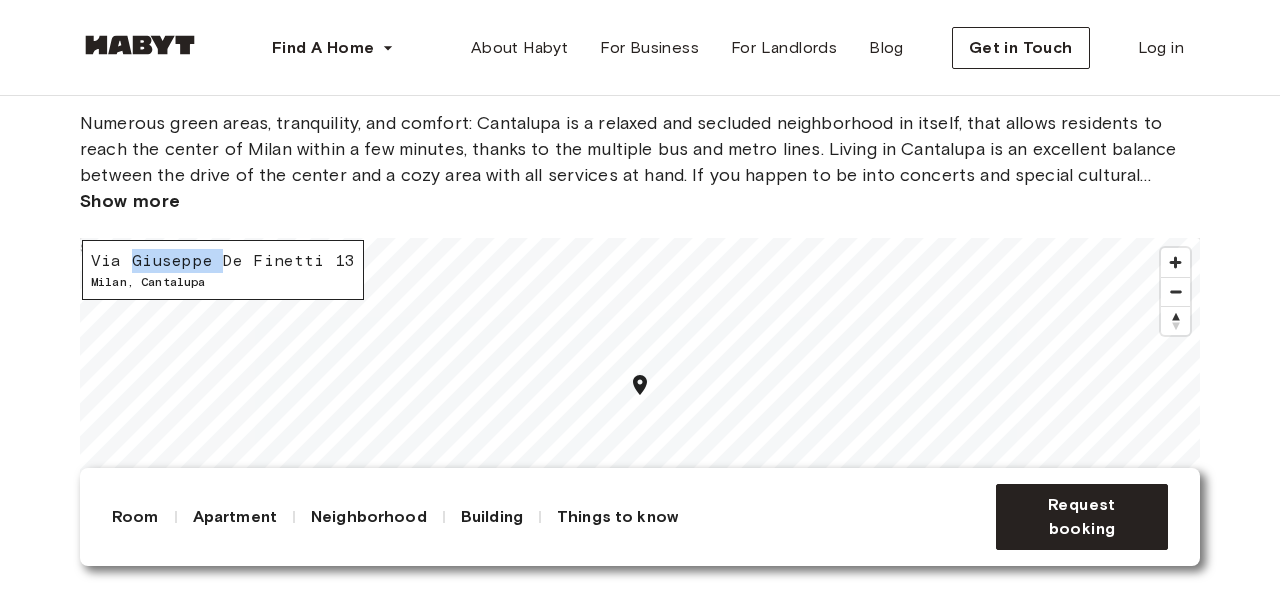click on "Via Giuseppe De Finetti 13" at bounding box center (223, 261) 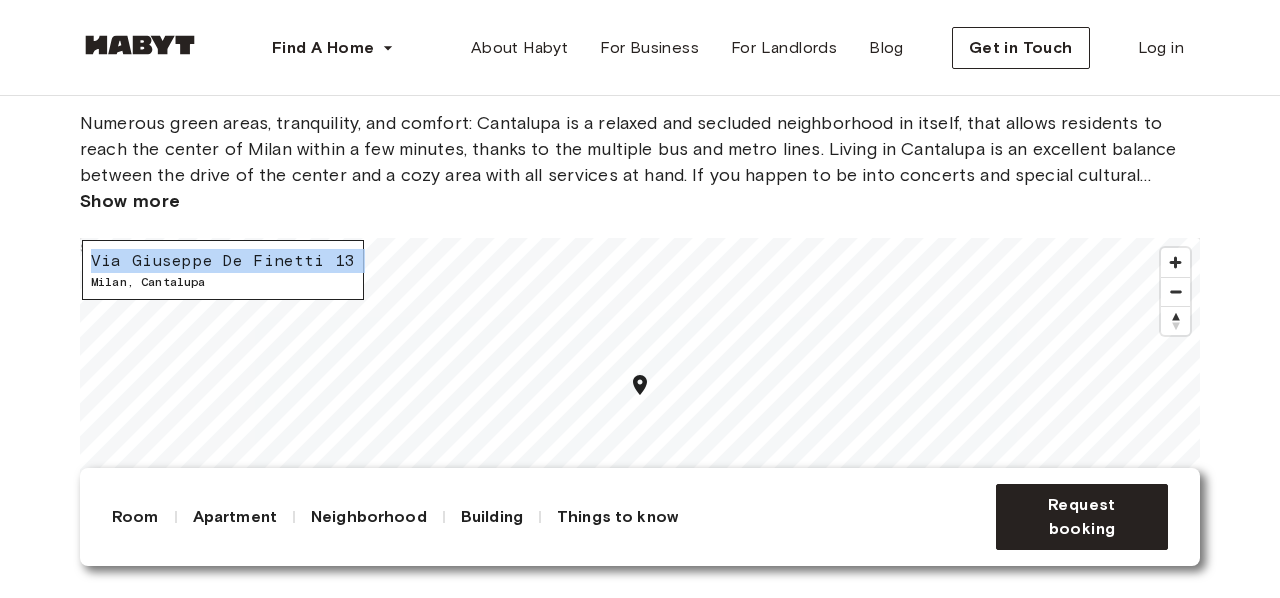 click on "Via Giuseppe De Finetti 13" at bounding box center [223, 261] 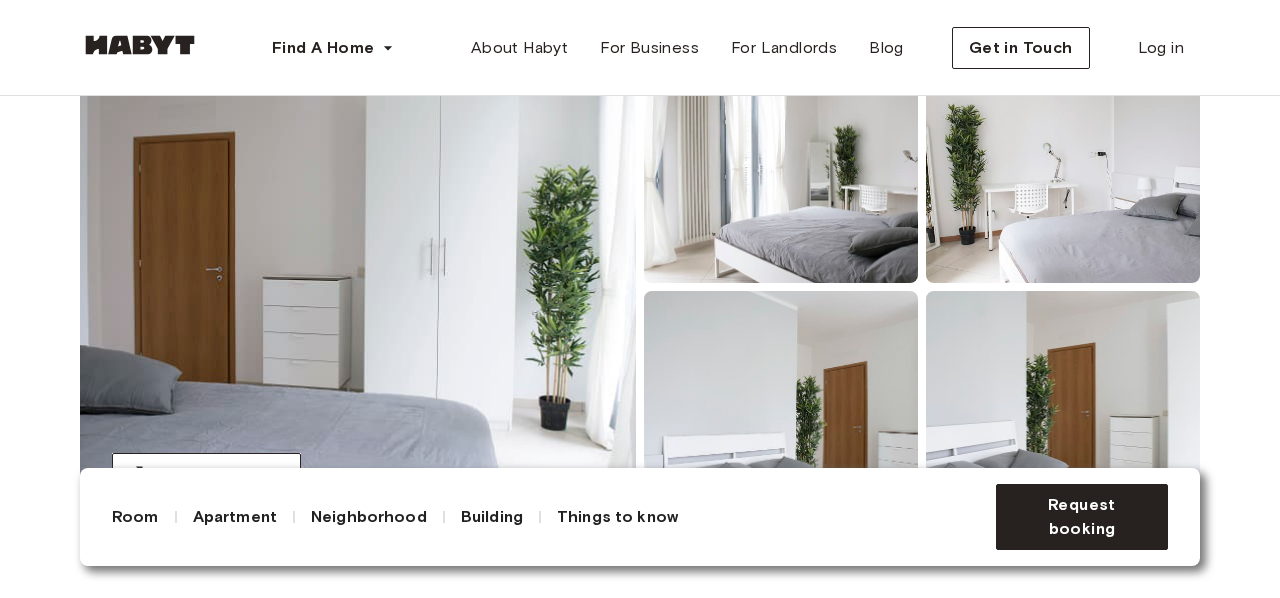scroll, scrollTop: 214, scrollLeft: 0, axis: vertical 